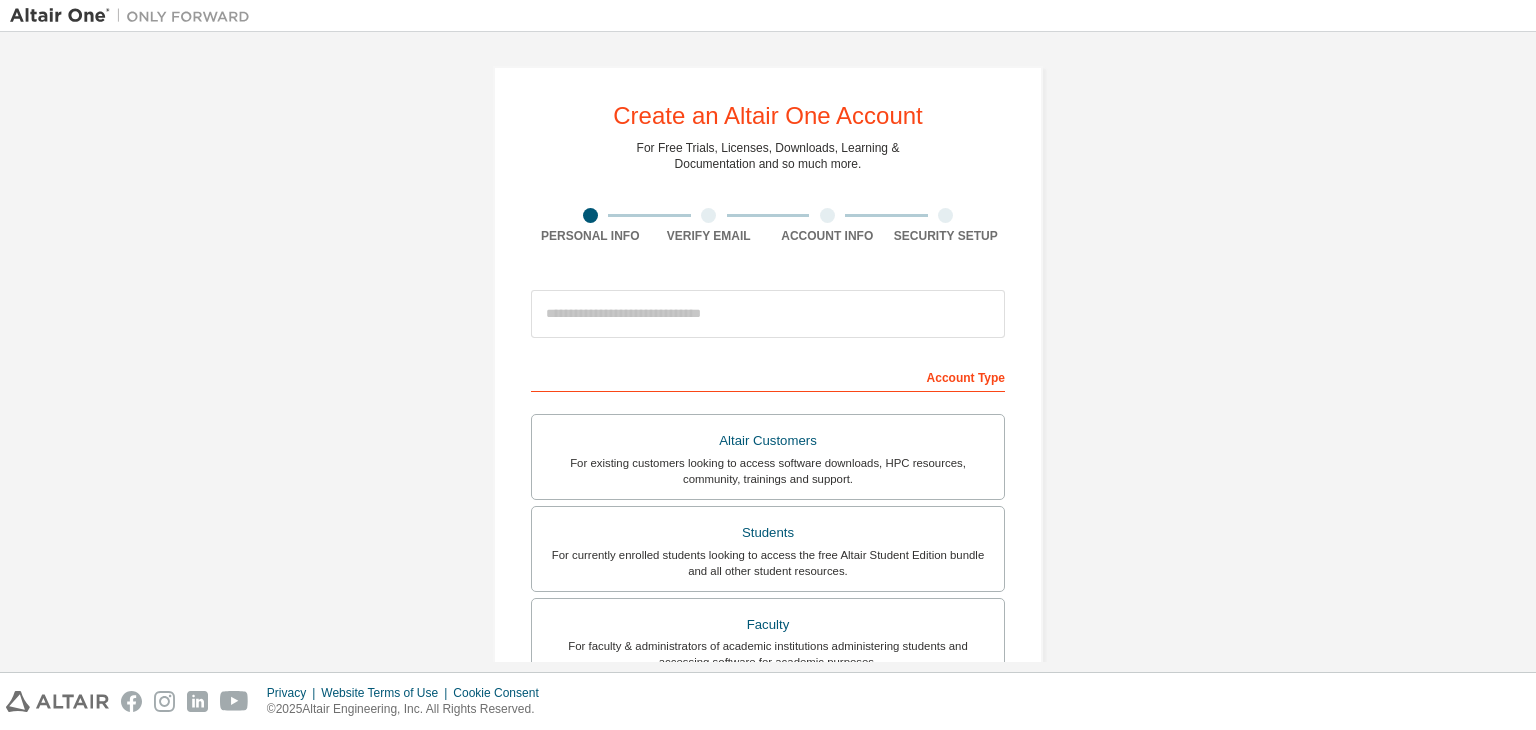 scroll, scrollTop: 0, scrollLeft: 0, axis: both 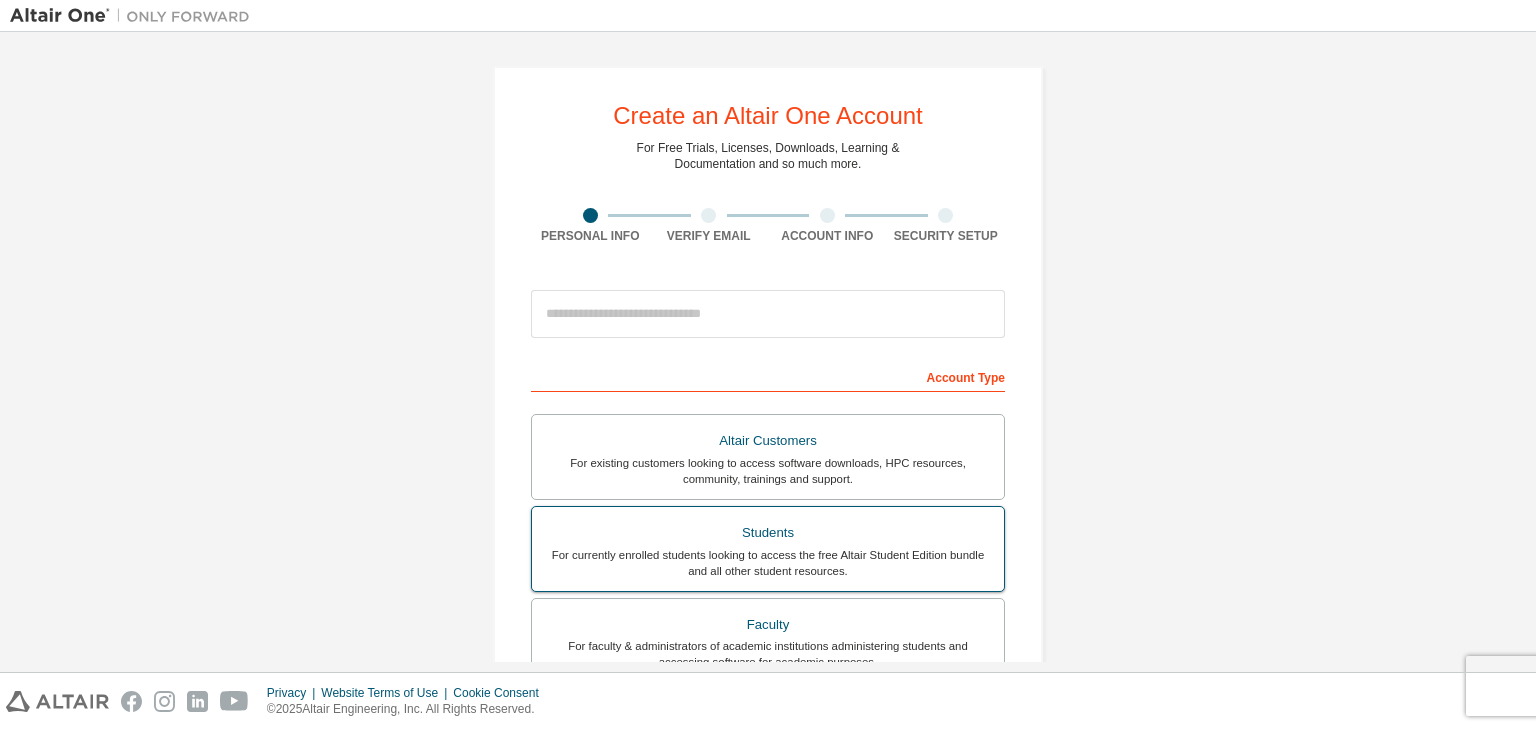 click on "Students" at bounding box center [768, 533] 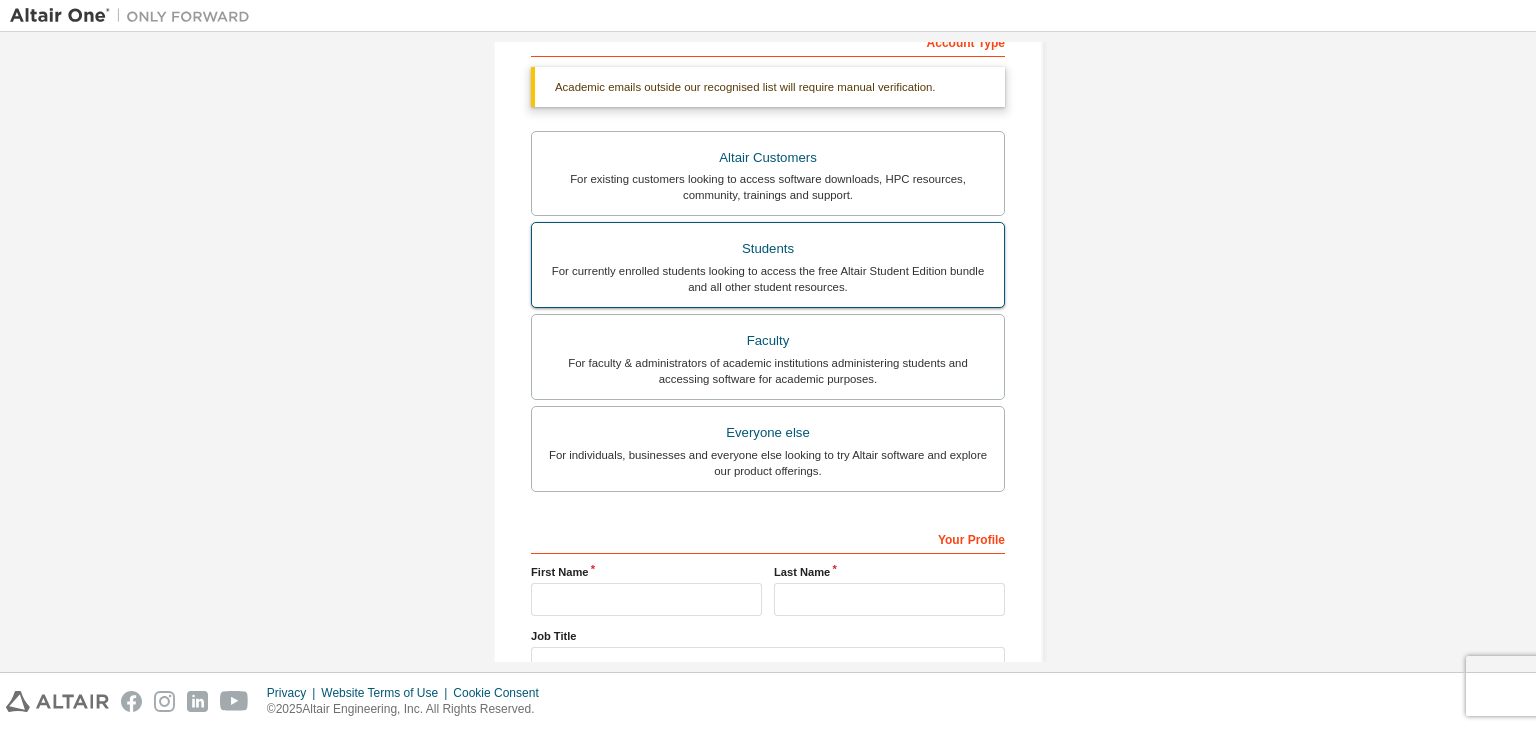 scroll, scrollTop: 487, scrollLeft: 0, axis: vertical 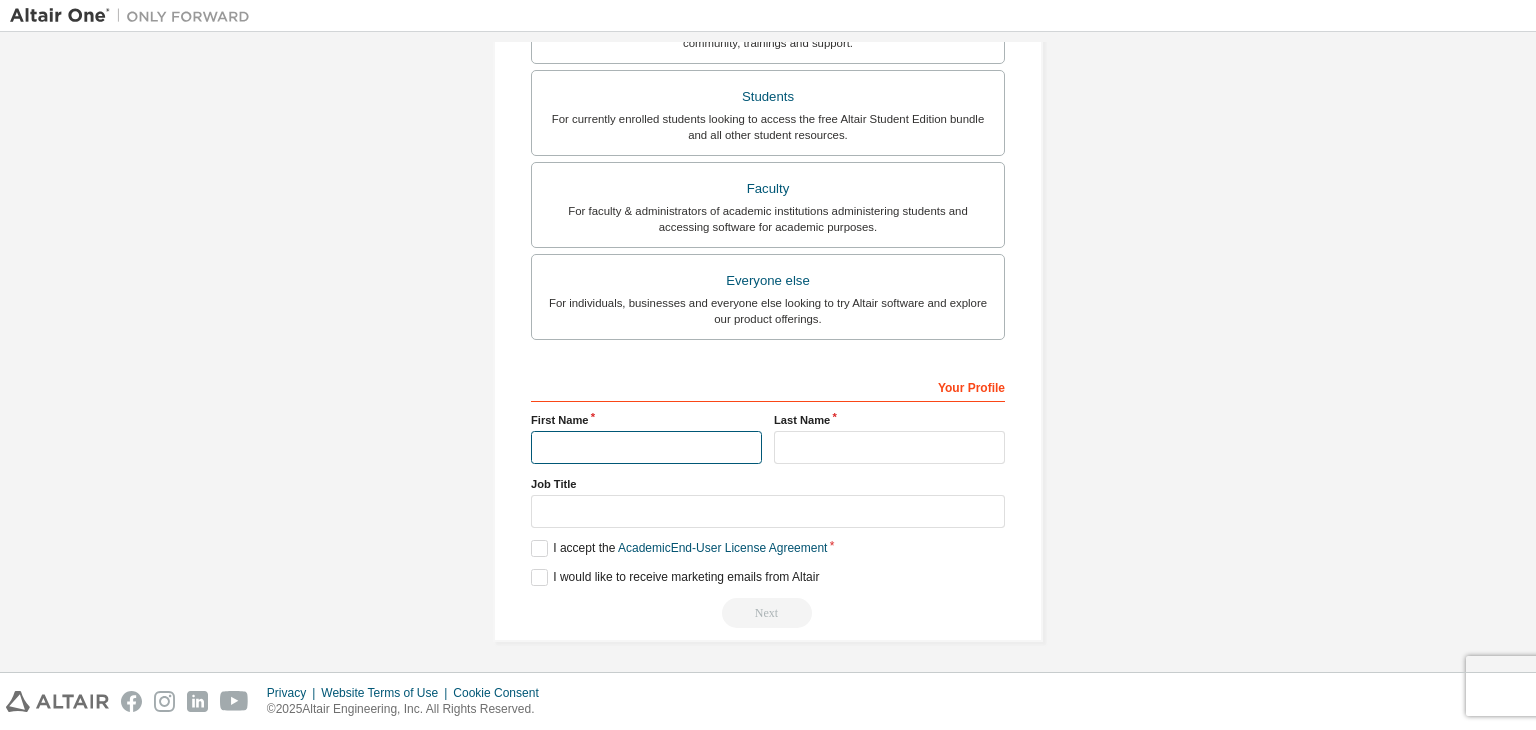 click at bounding box center [646, 447] 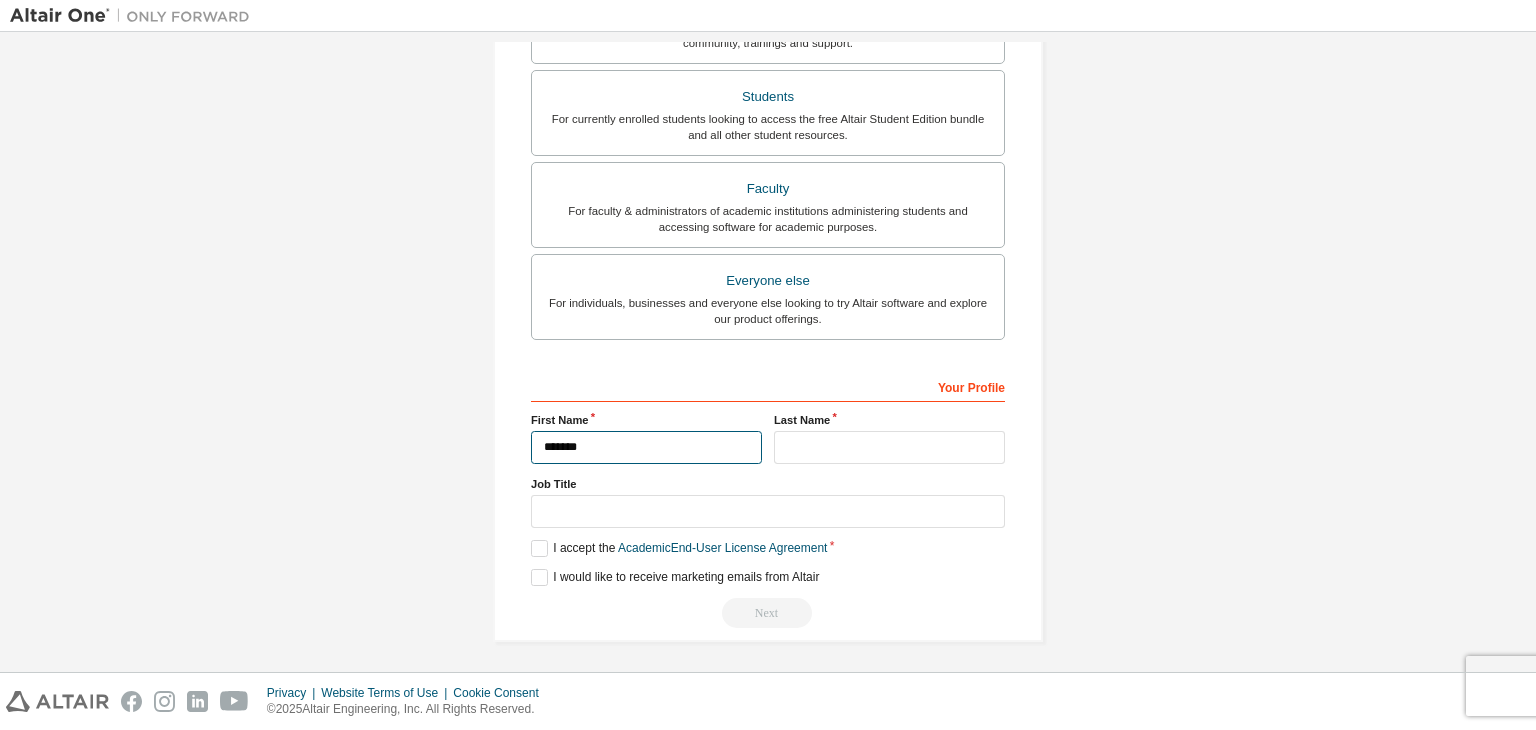 type on "*******" 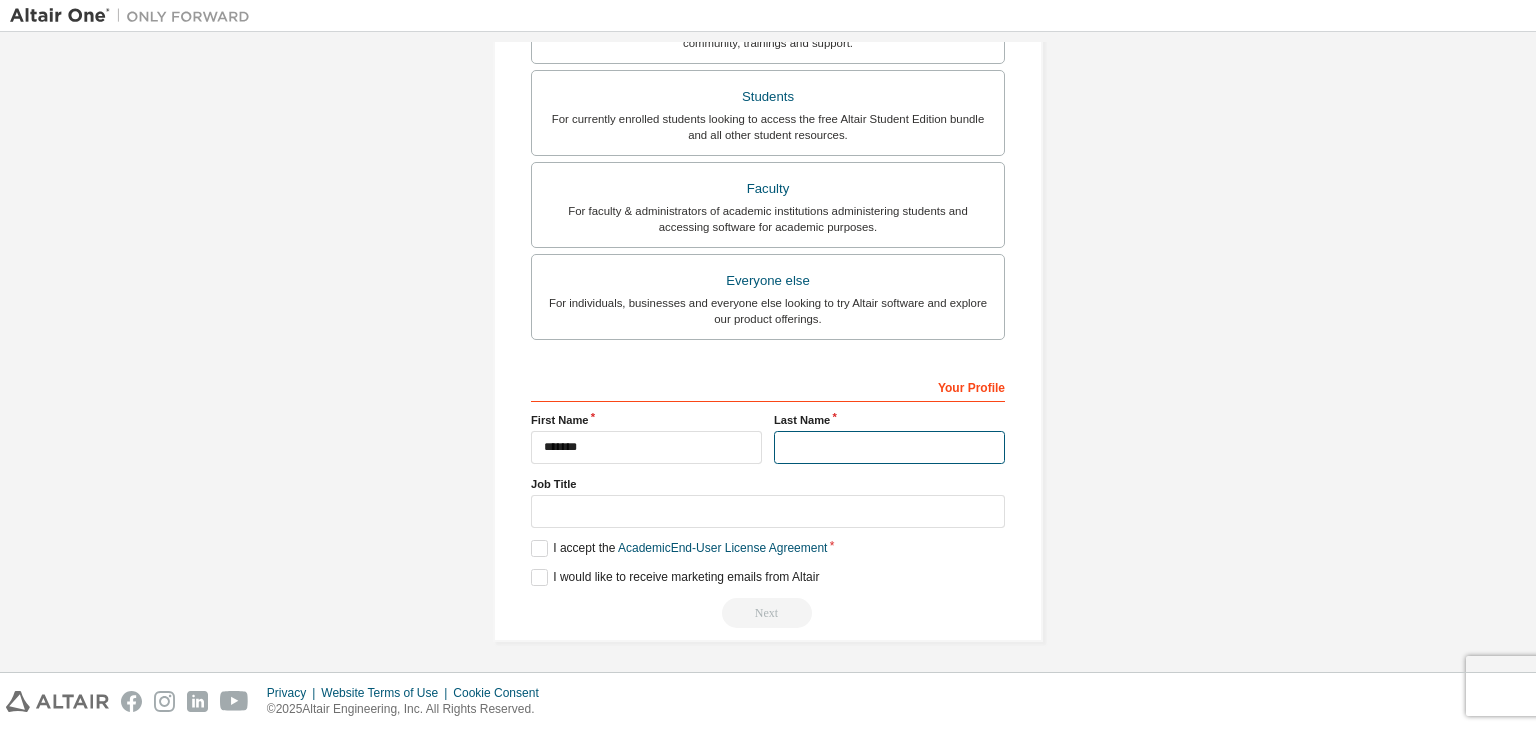 click at bounding box center (889, 447) 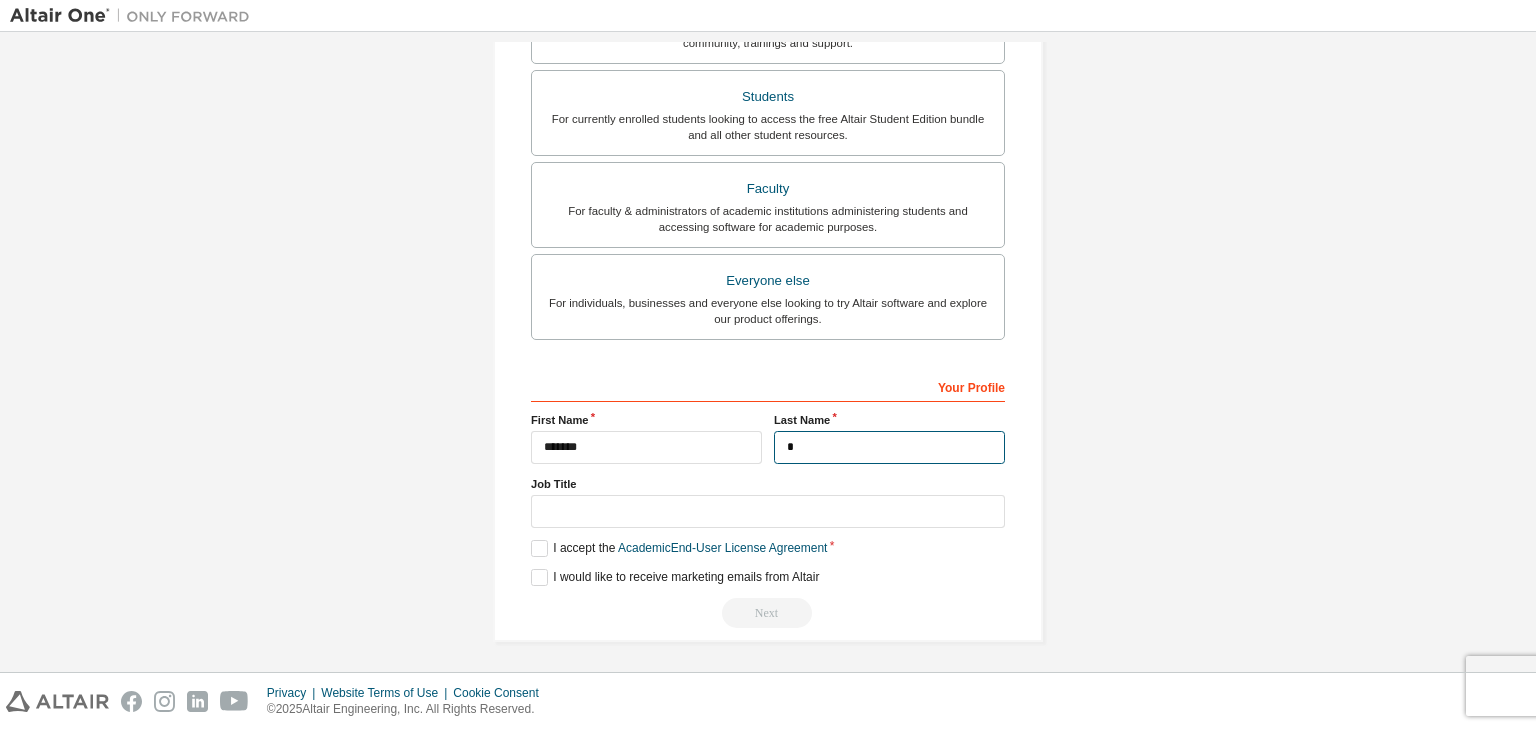 type on "*" 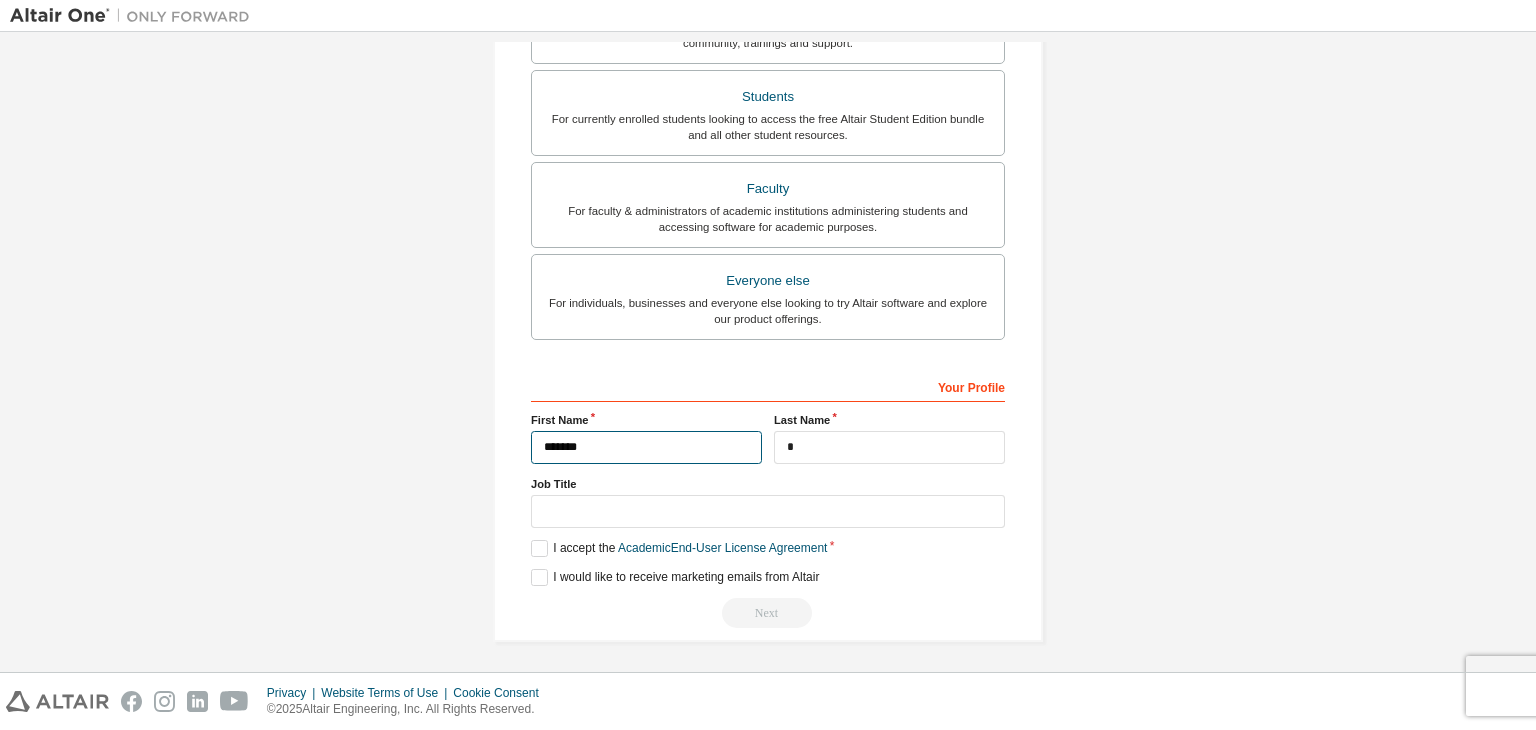 click on "*******" at bounding box center (646, 447) 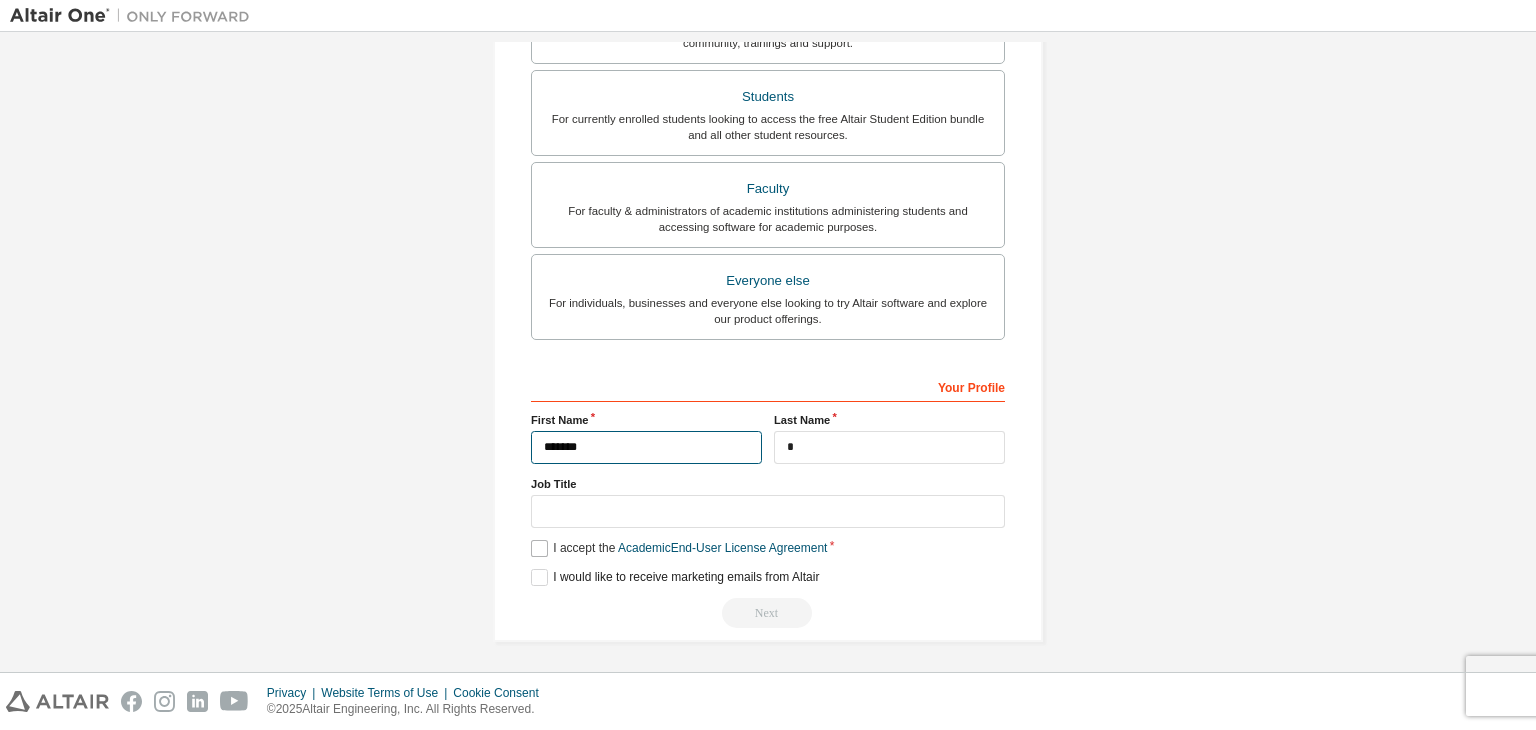 type on "*******" 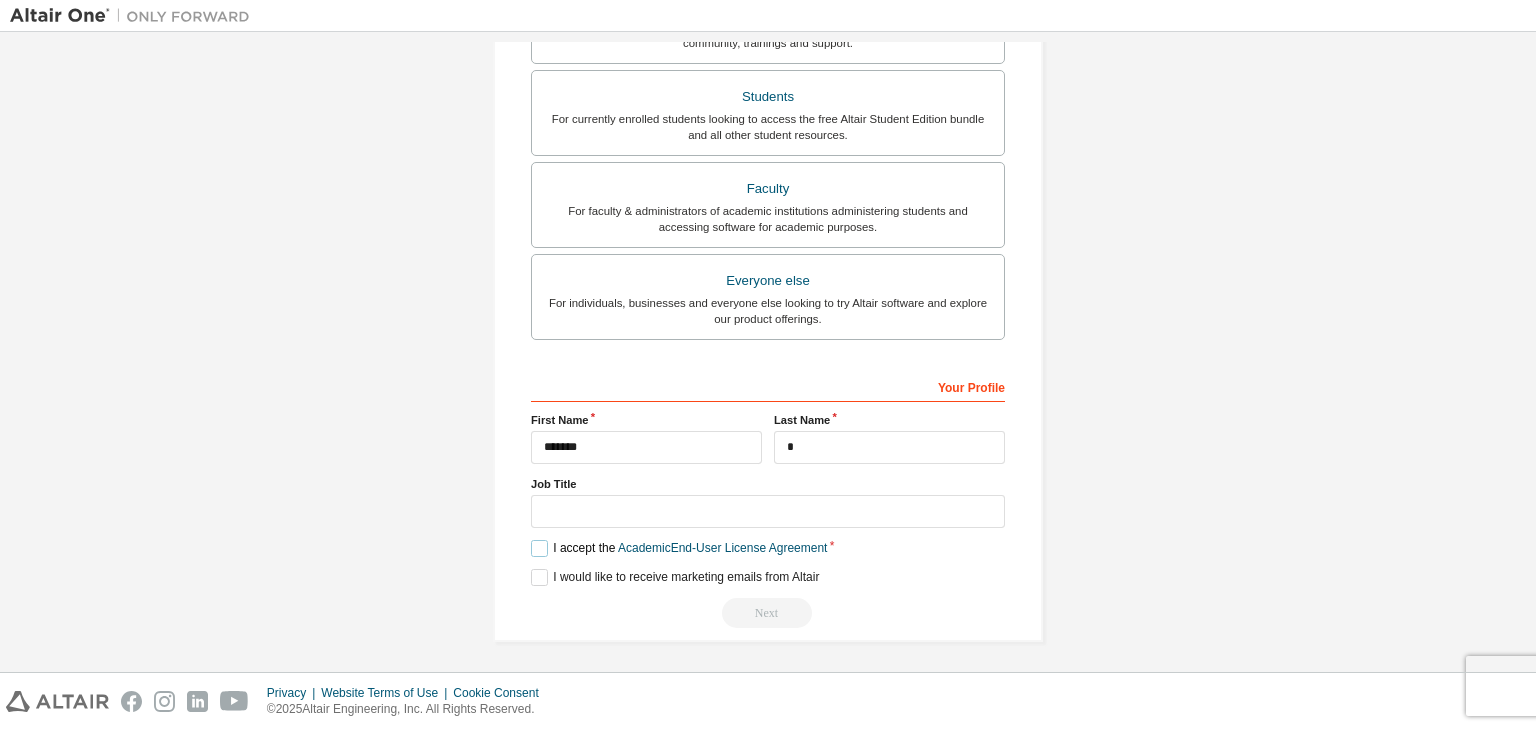 click on "I accept the   Academic   End-User License Agreement" at bounding box center (679, 548) 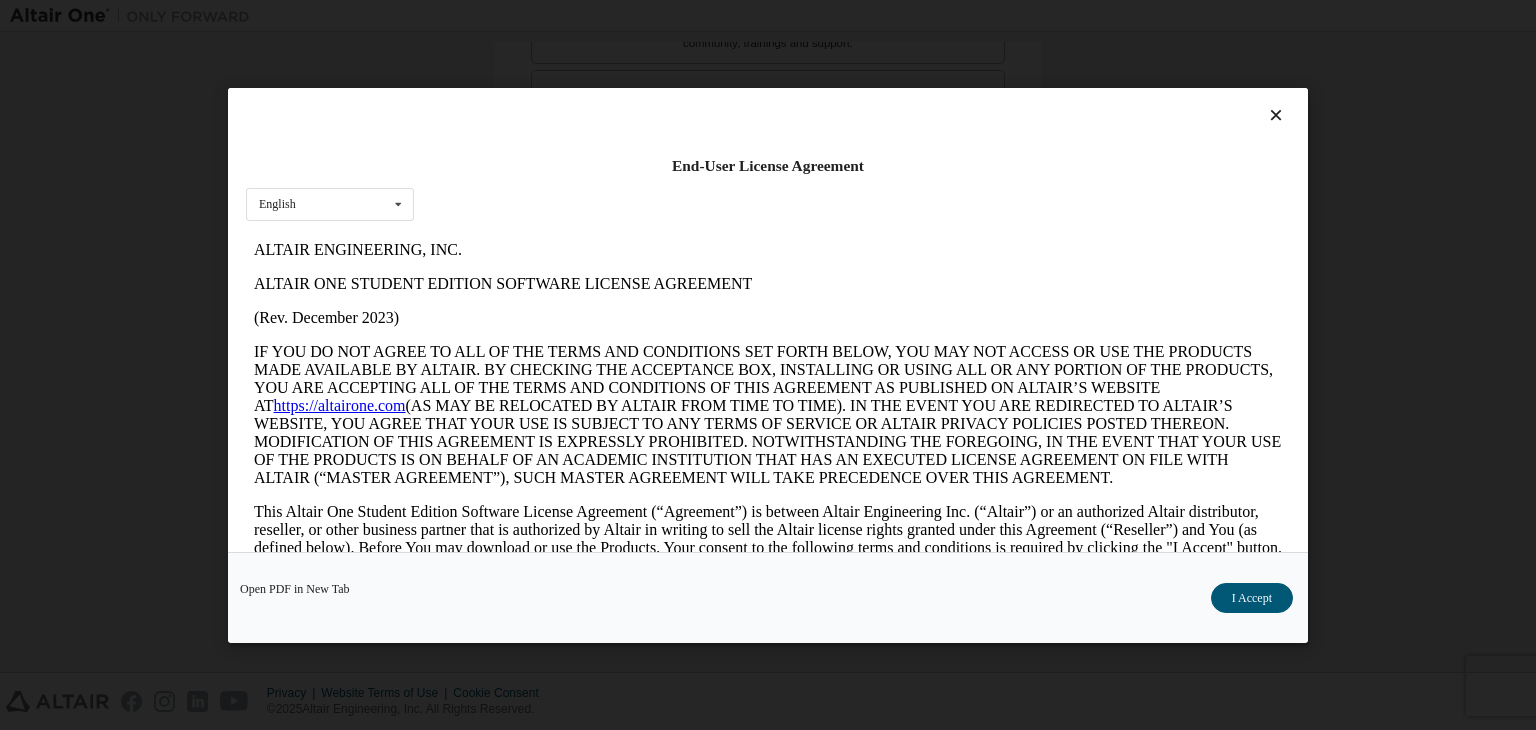 scroll, scrollTop: 0, scrollLeft: 0, axis: both 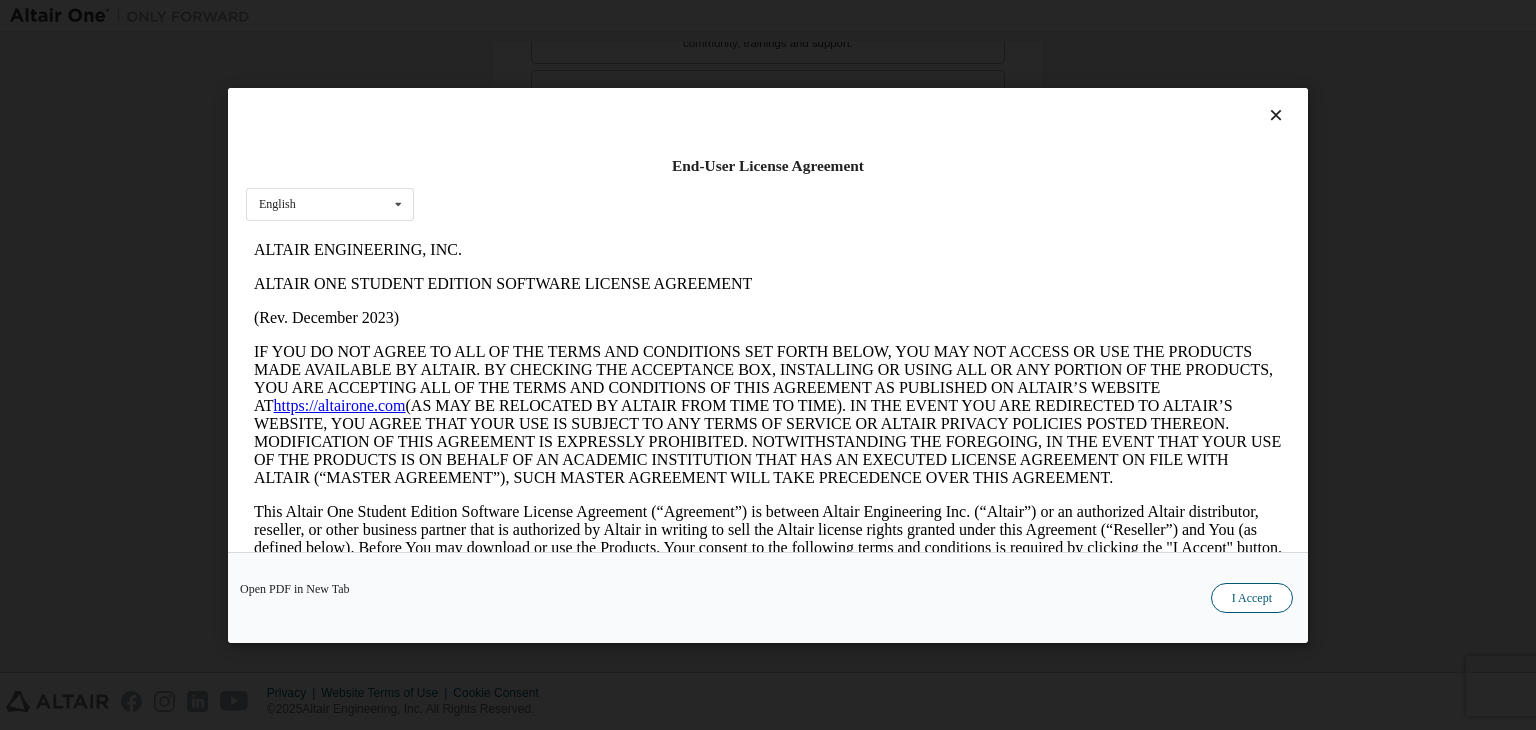 click on "I Accept" at bounding box center (1252, 598) 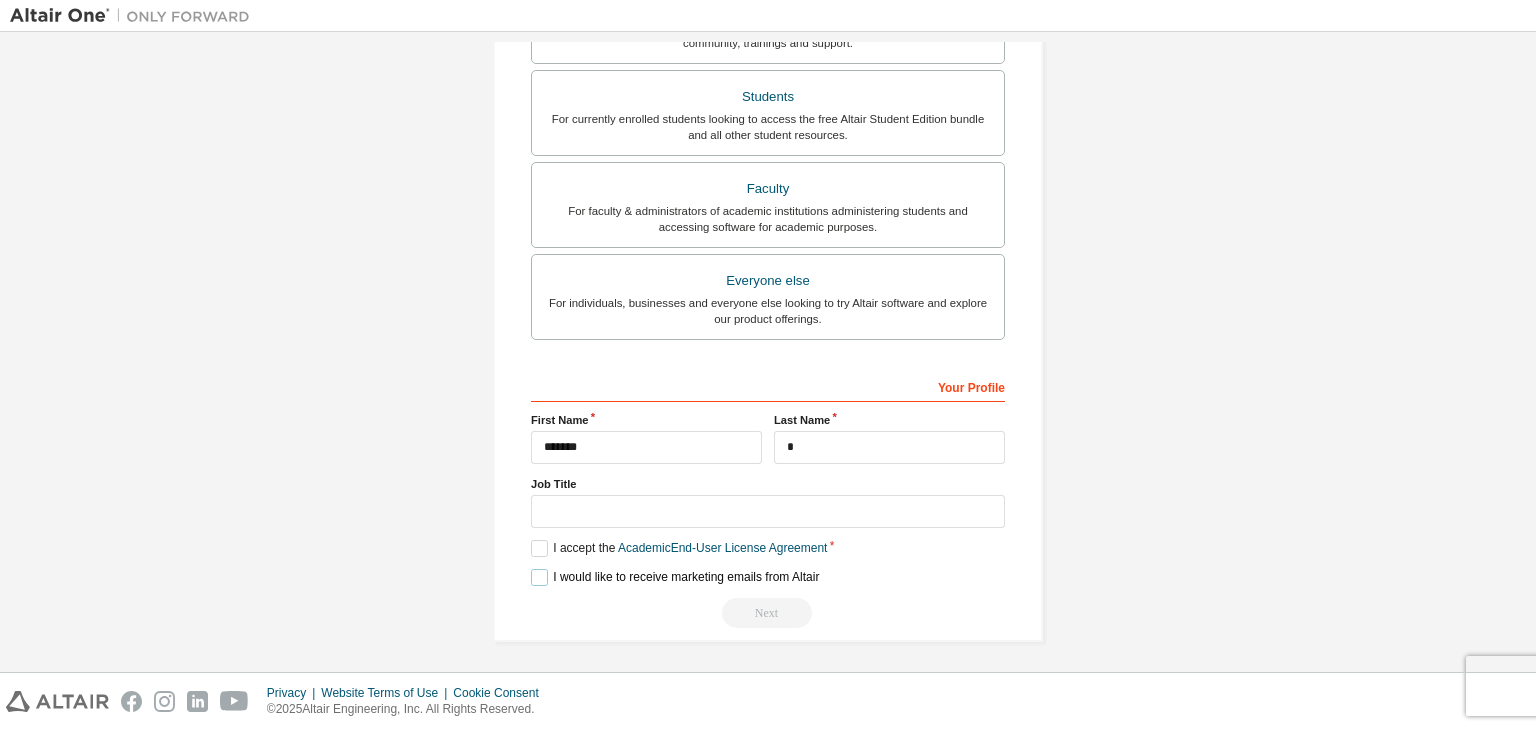 click on "I would like to receive marketing emails from Altair" at bounding box center [675, 577] 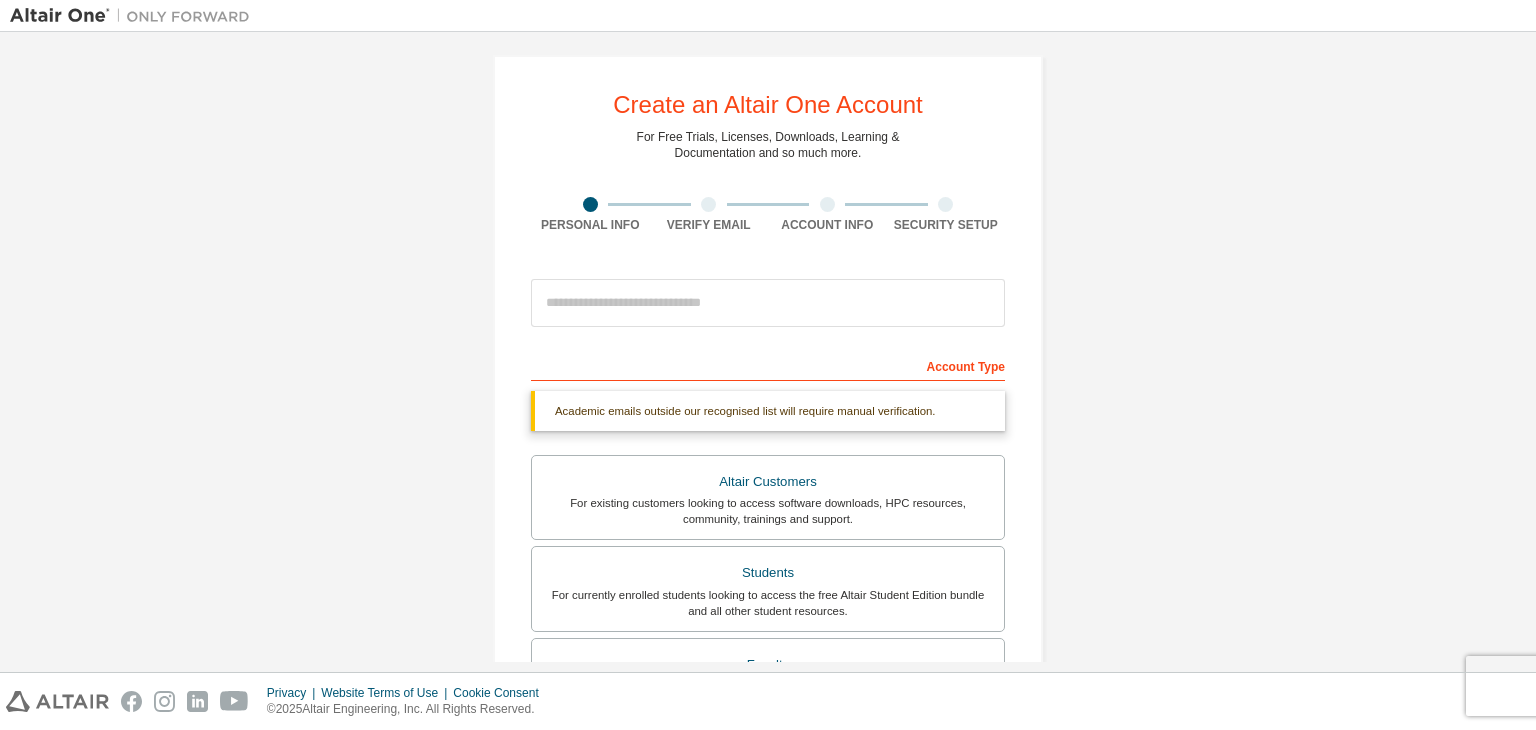 scroll, scrollTop: 0, scrollLeft: 0, axis: both 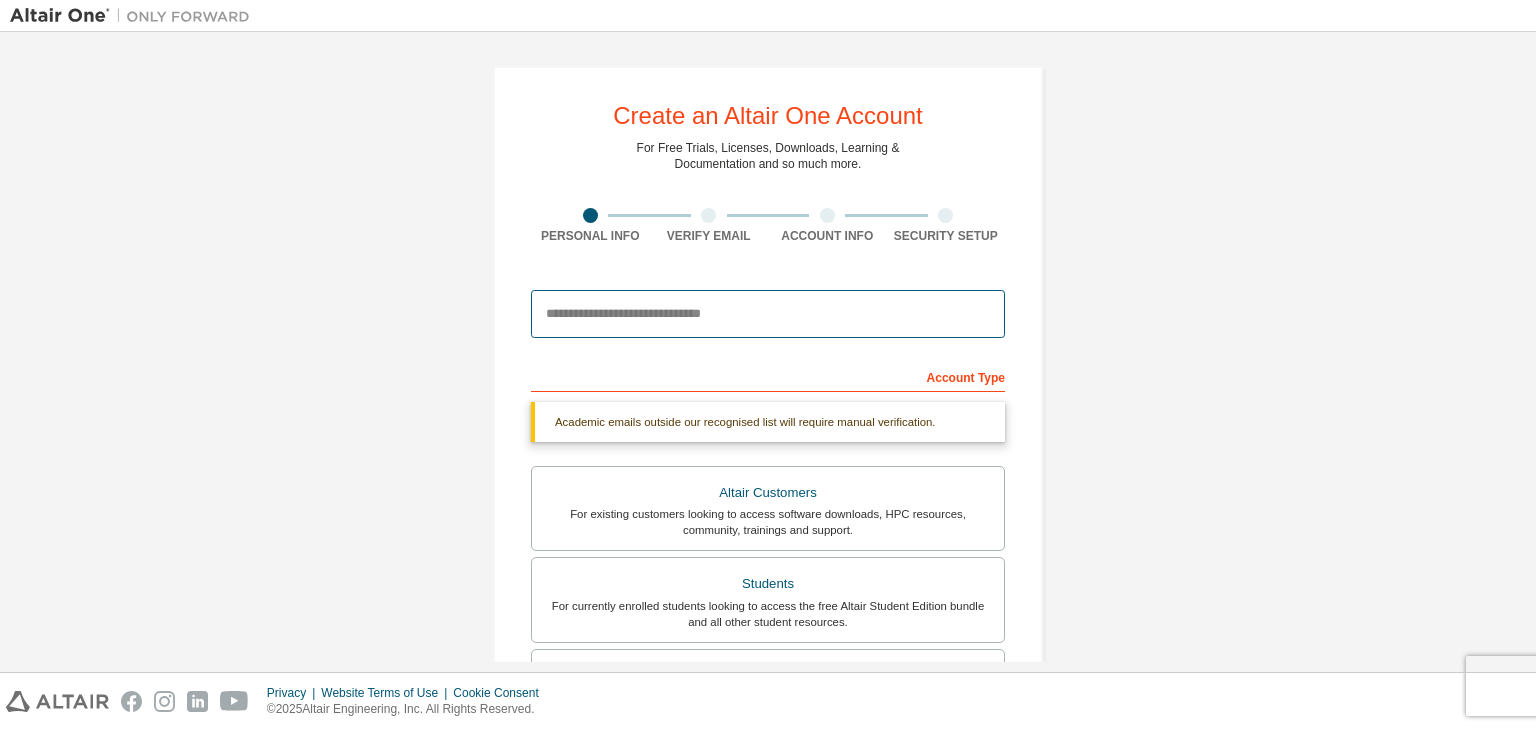 click at bounding box center [768, 314] 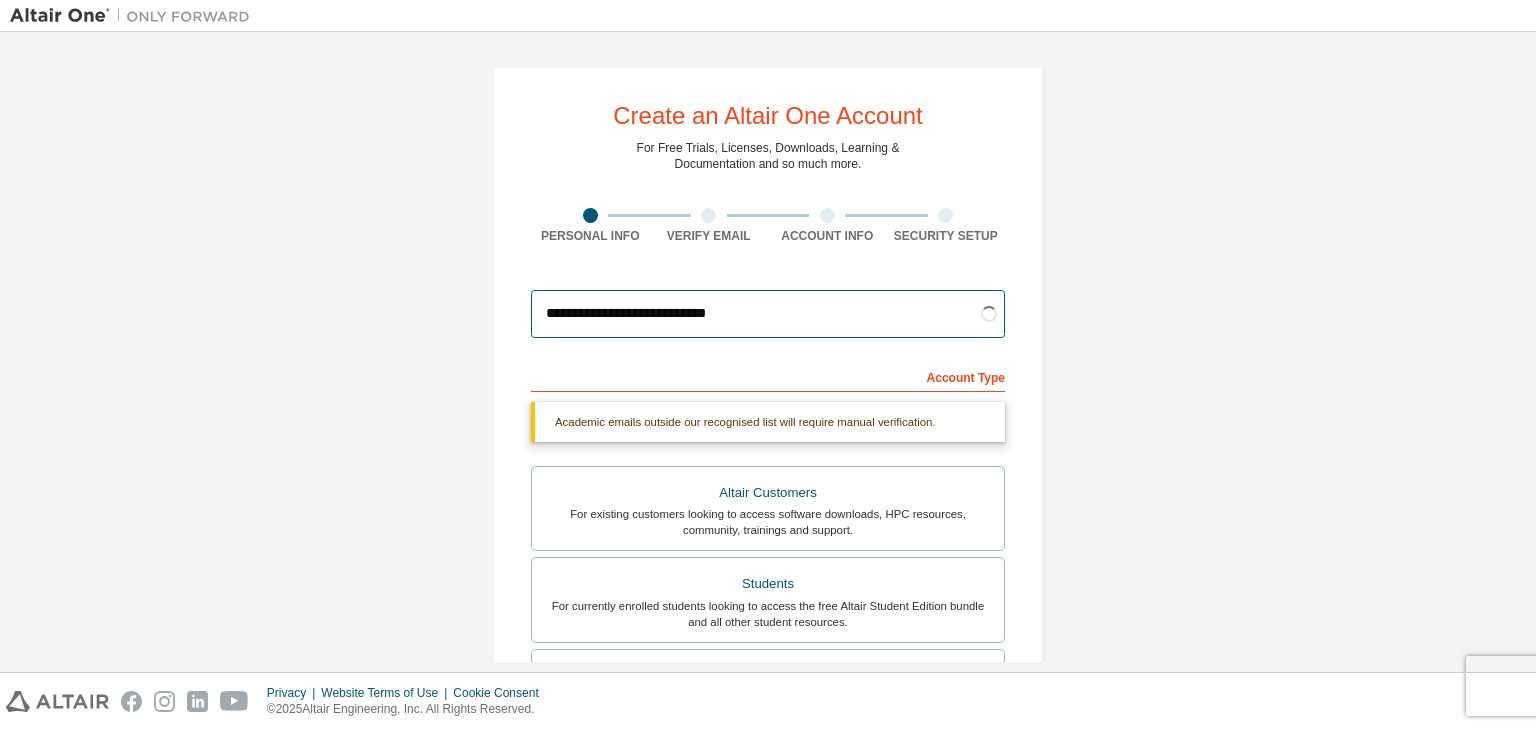 click on "**********" at bounding box center [768, 314] 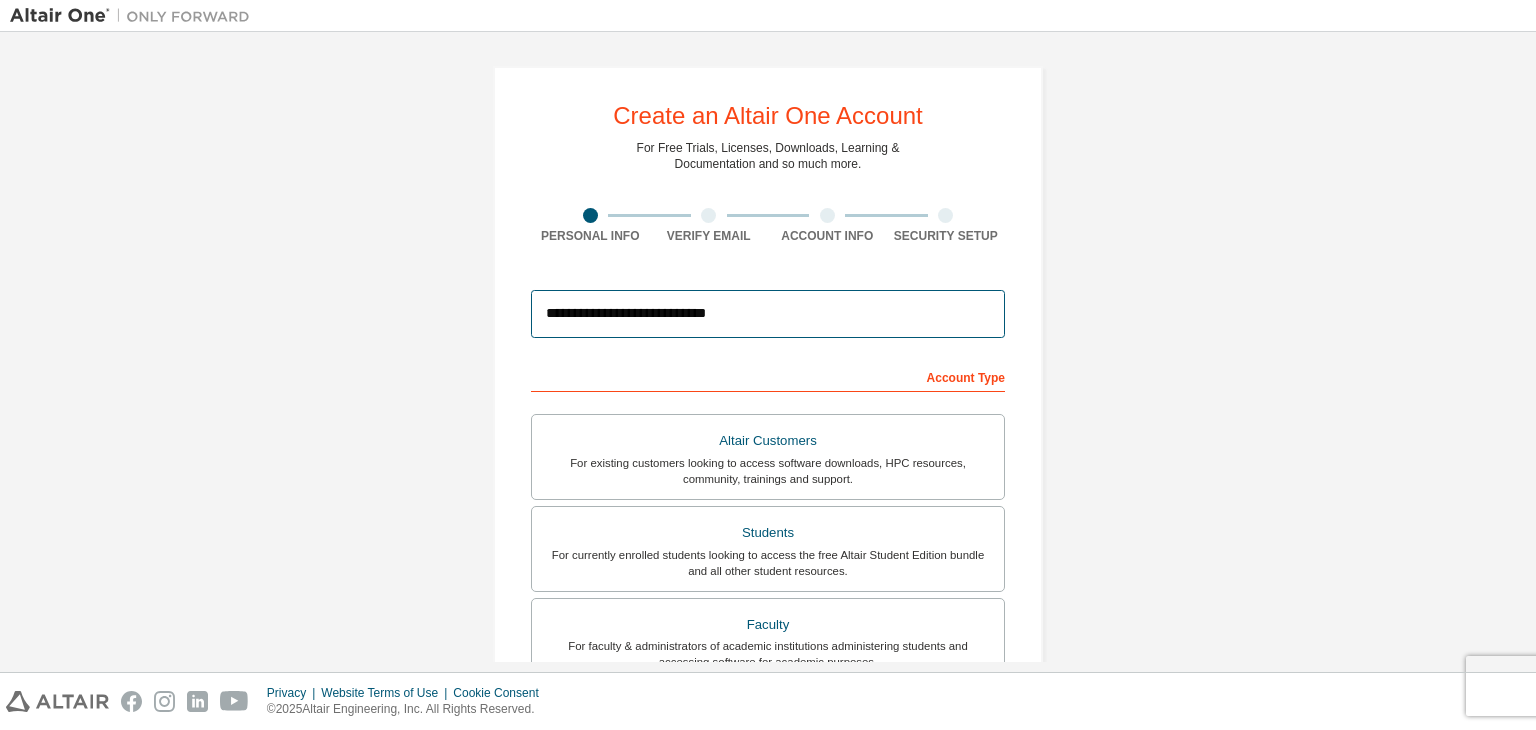 click on "**********" at bounding box center [768, 314] 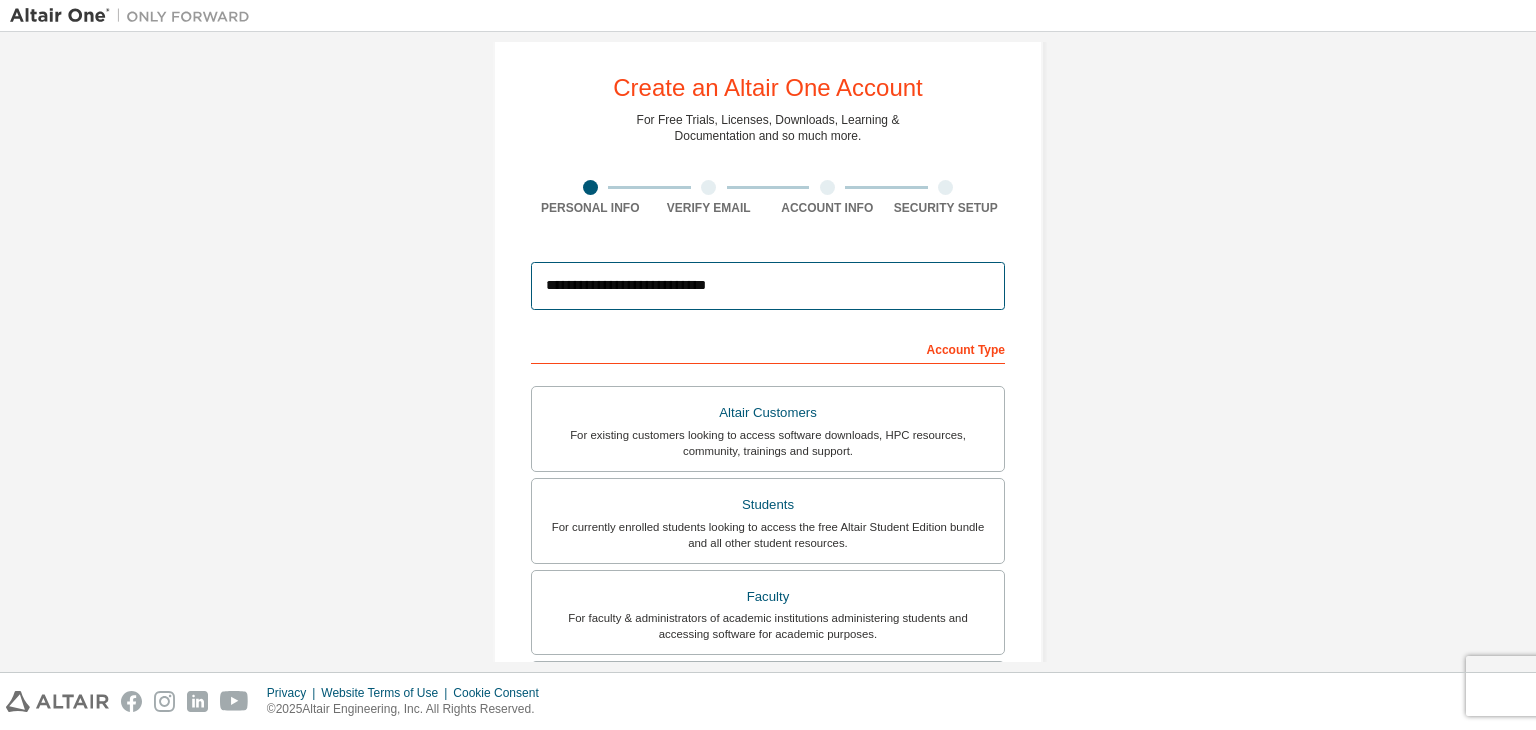 scroll, scrollTop: 0, scrollLeft: 0, axis: both 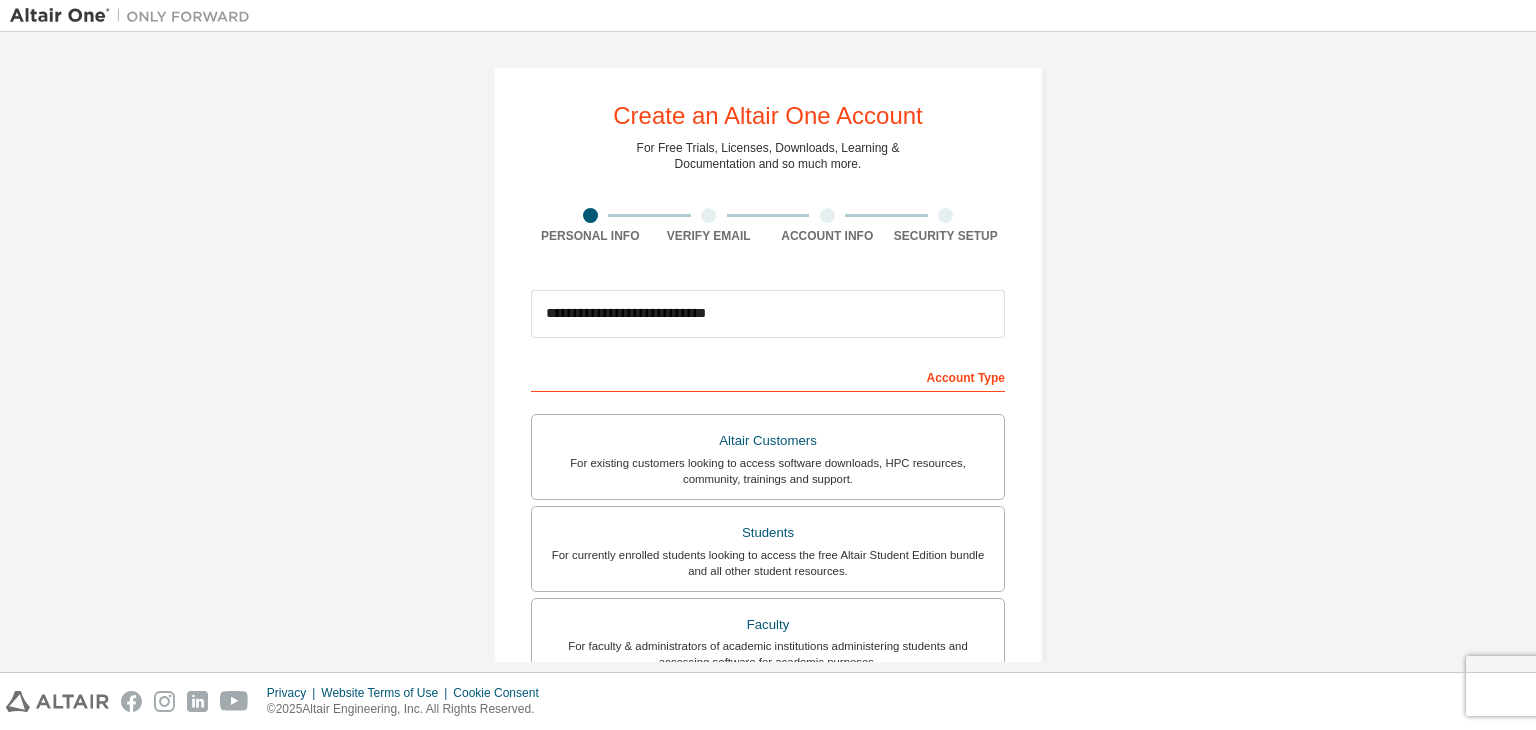 drag, startPoint x: 681, startPoint y: 342, endPoint x: 672, endPoint y: 303, distance: 40.024994 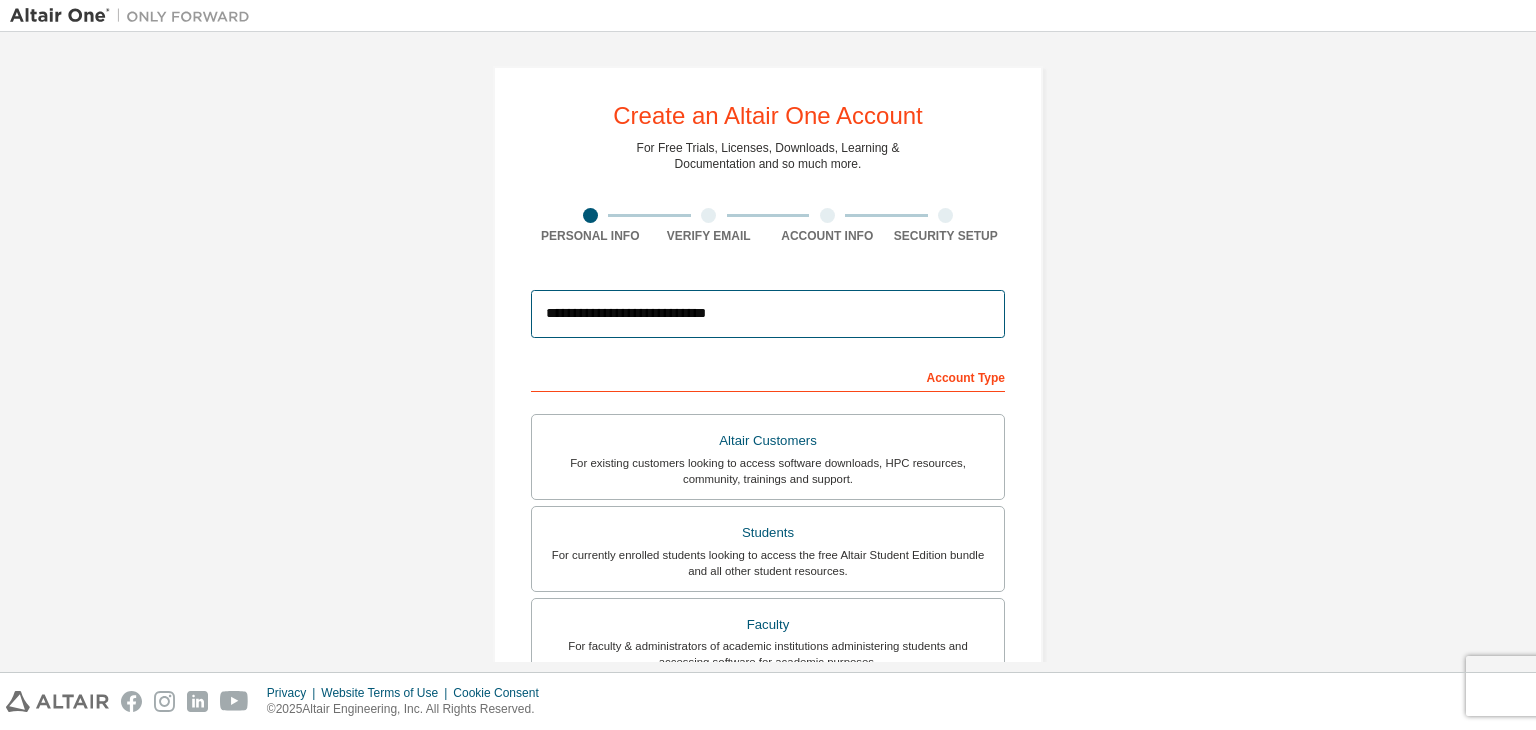 click on "**********" at bounding box center [768, 314] 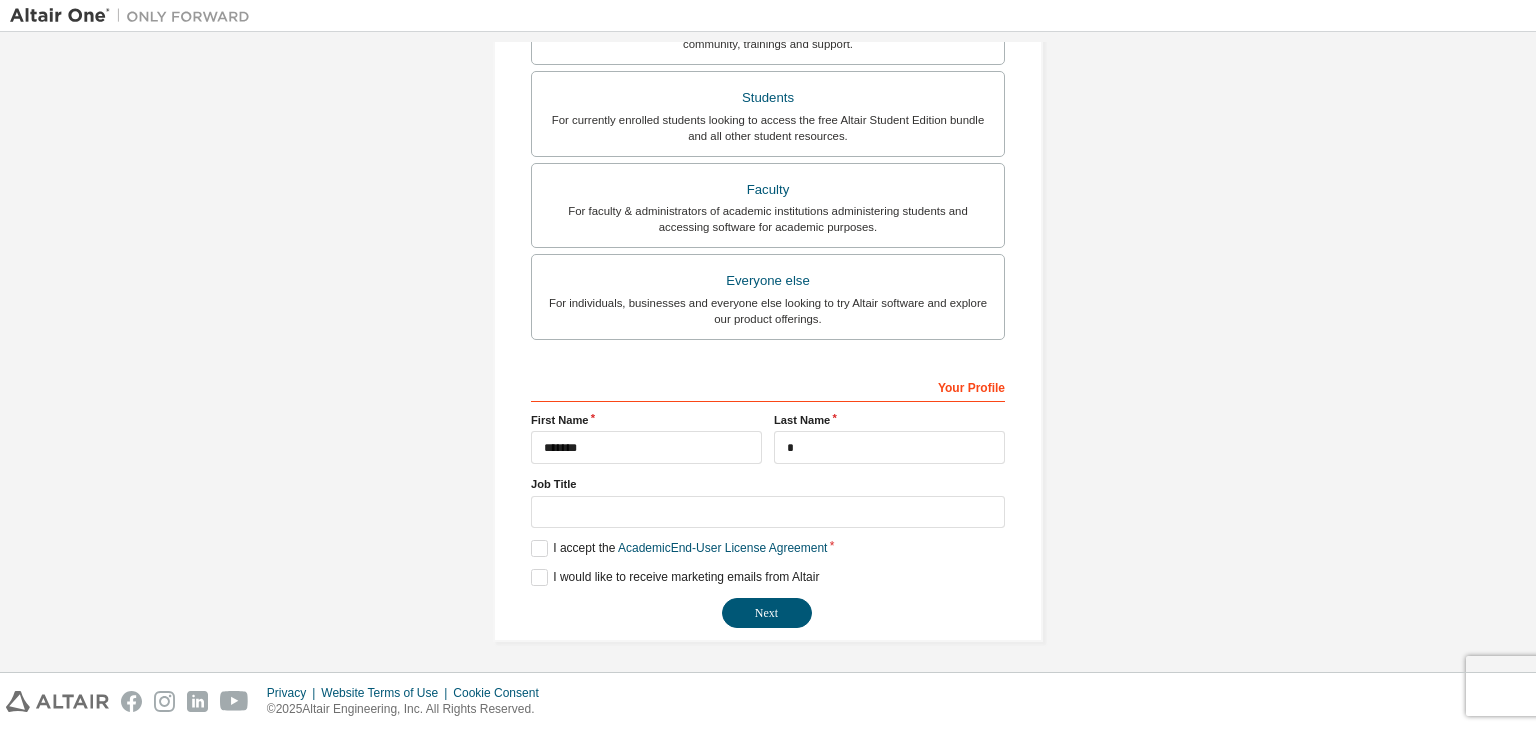scroll, scrollTop: 0, scrollLeft: 0, axis: both 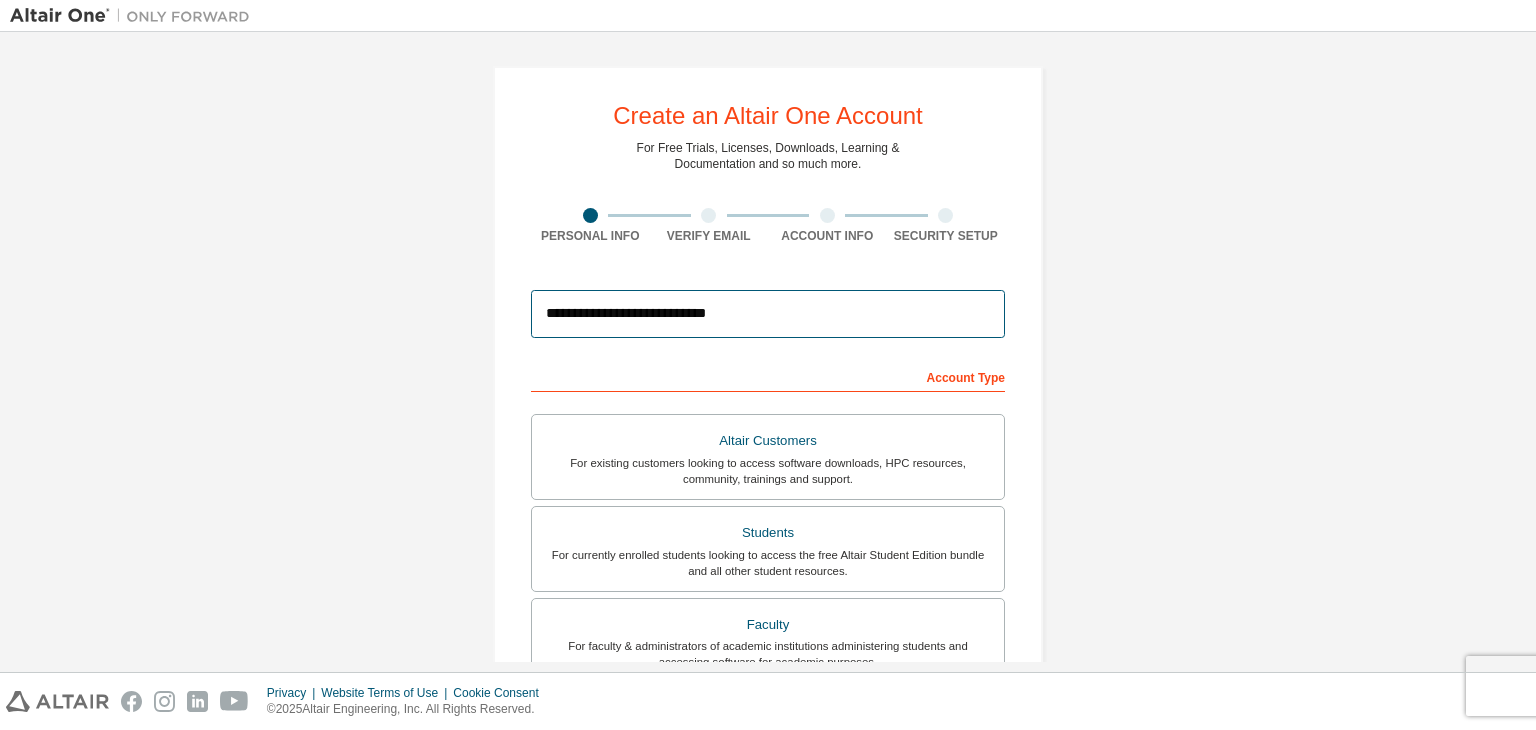click on "**********" at bounding box center (768, 314) 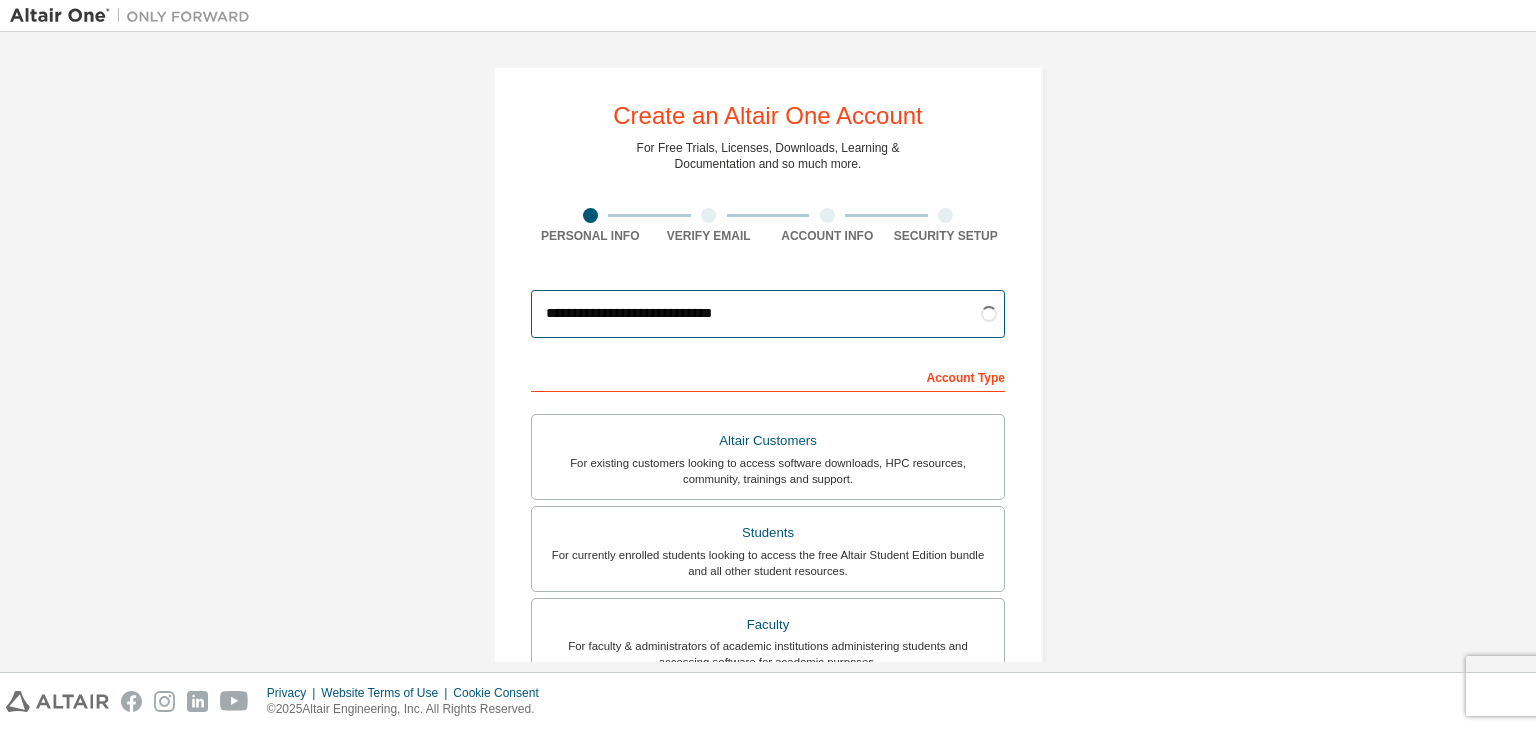 click on "**********" at bounding box center (768, 314) 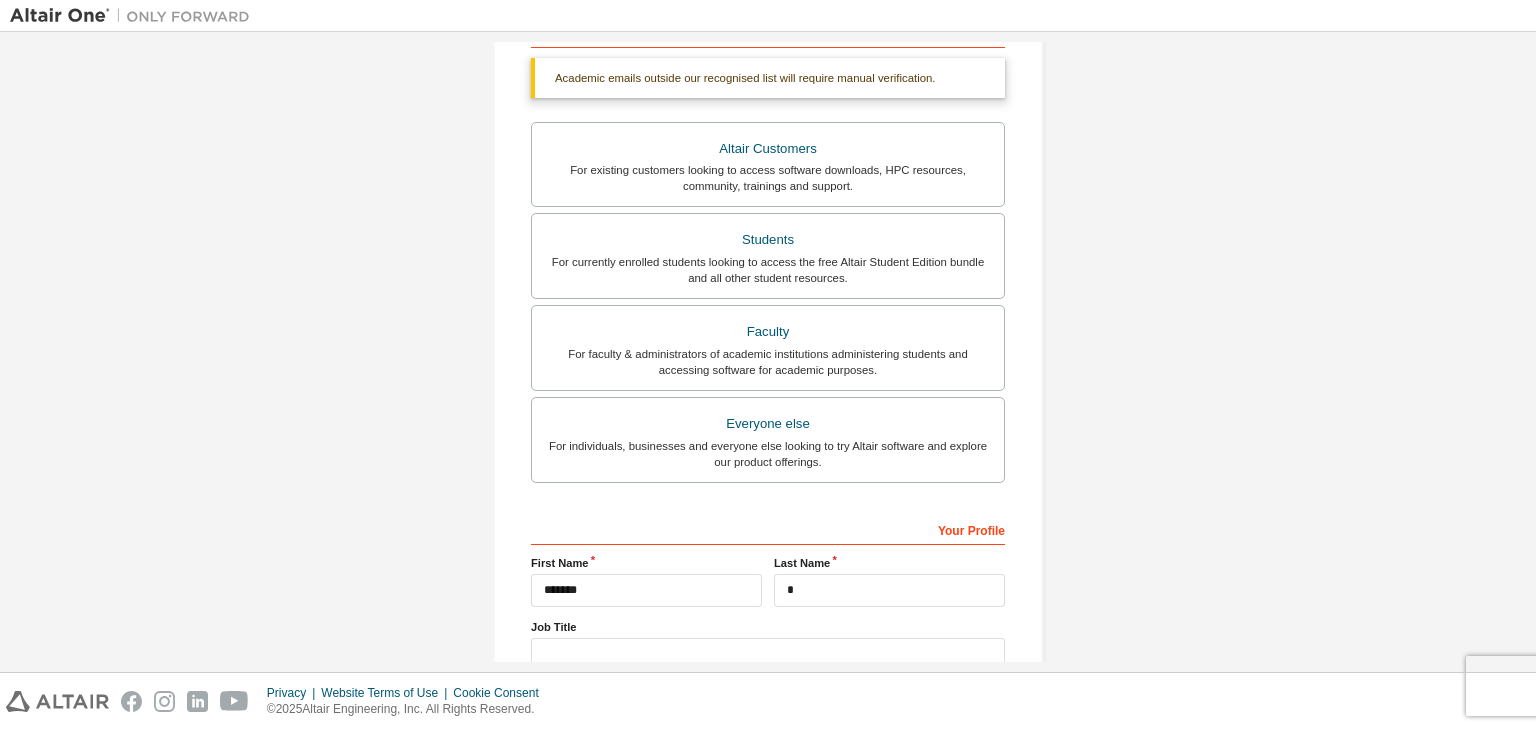 scroll, scrollTop: 487, scrollLeft: 0, axis: vertical 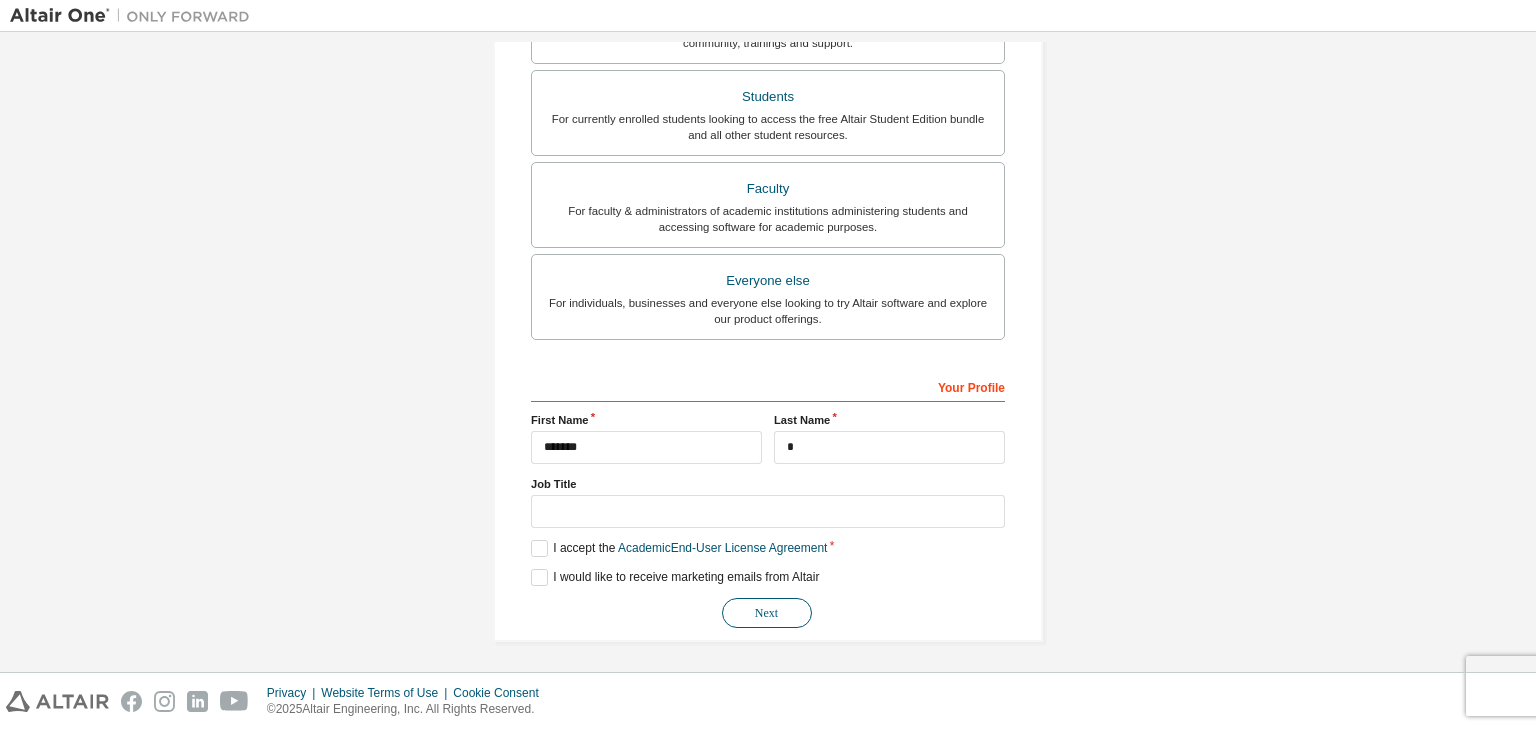 type on "**********" 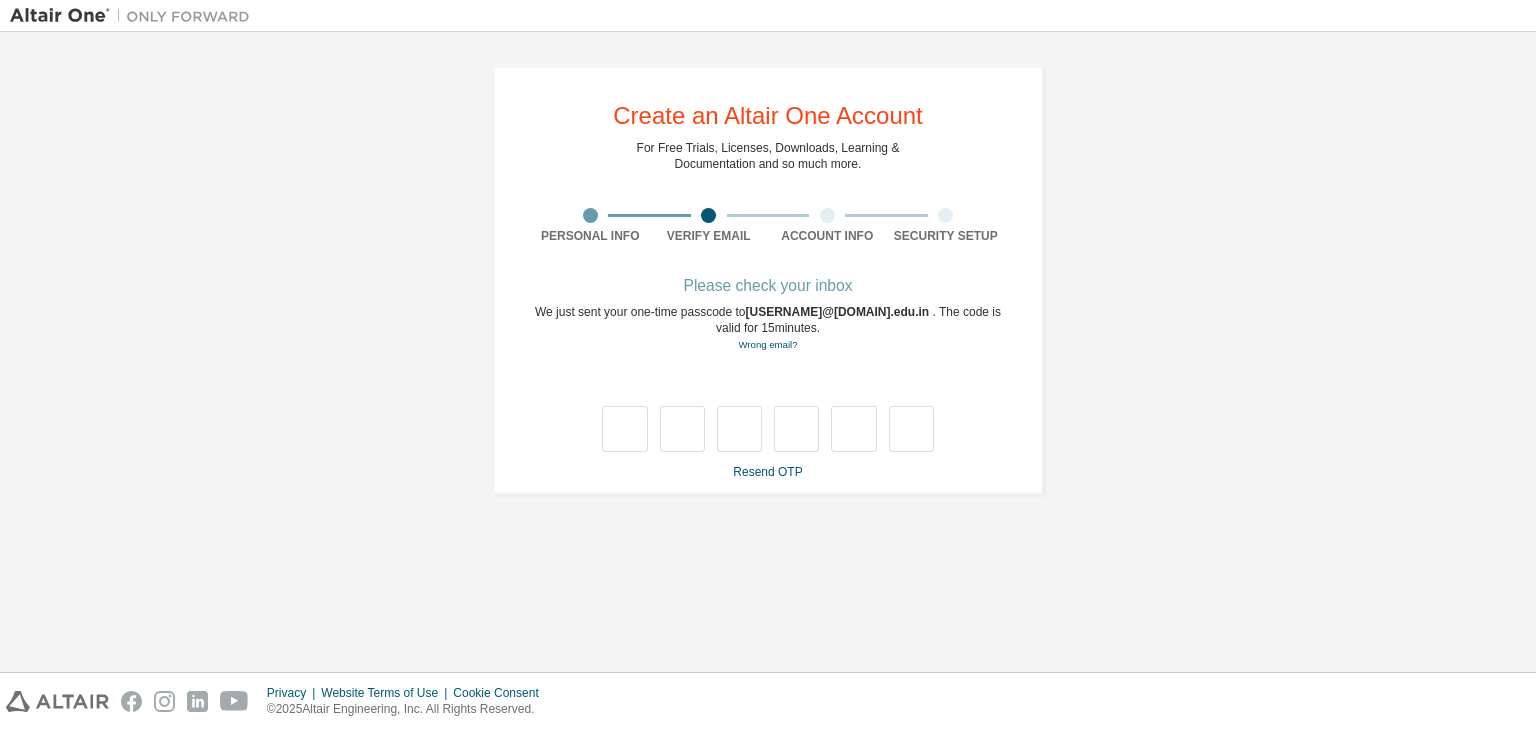 scroll, scrollTop: 0, scrollLeft: 0, axis: both 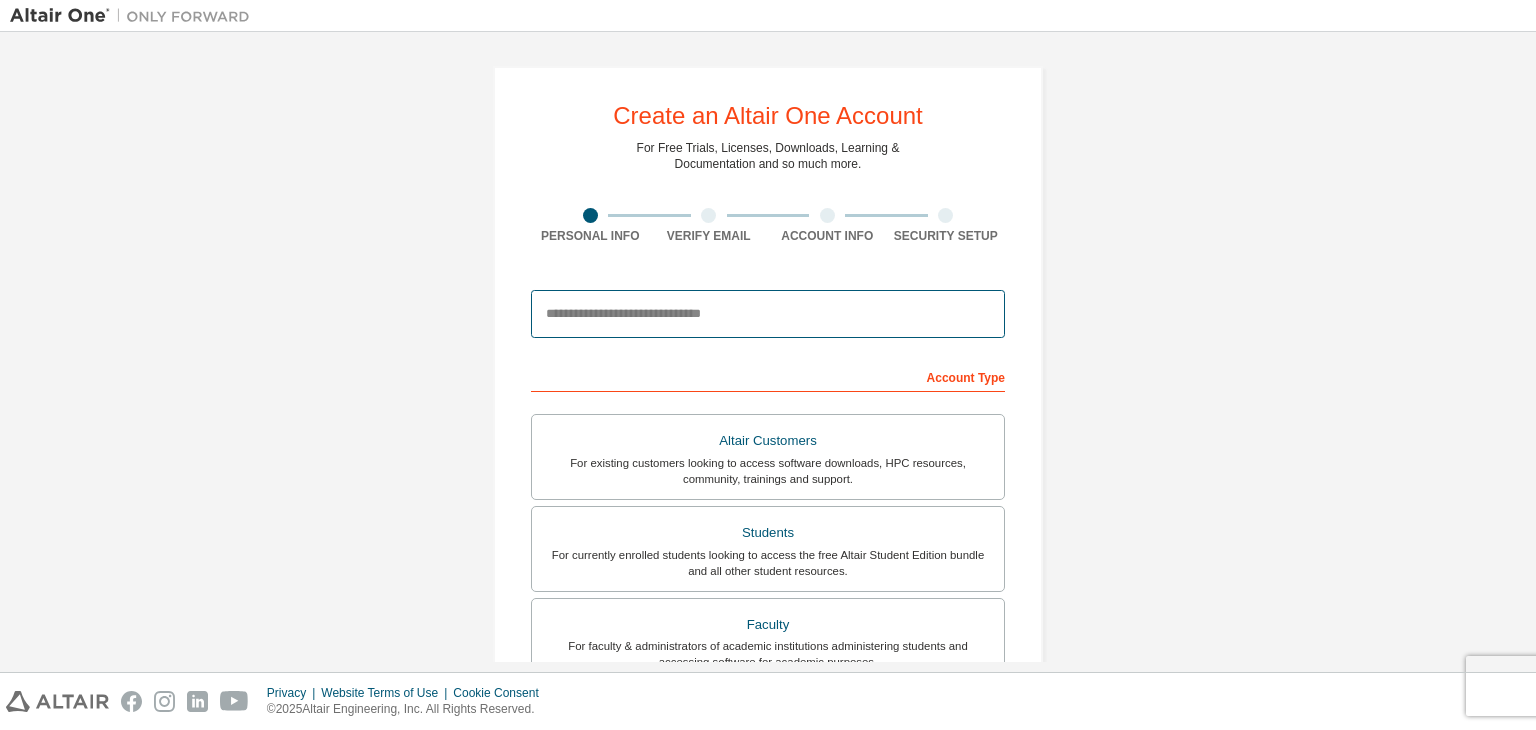 click at bounding box center [768, 314] 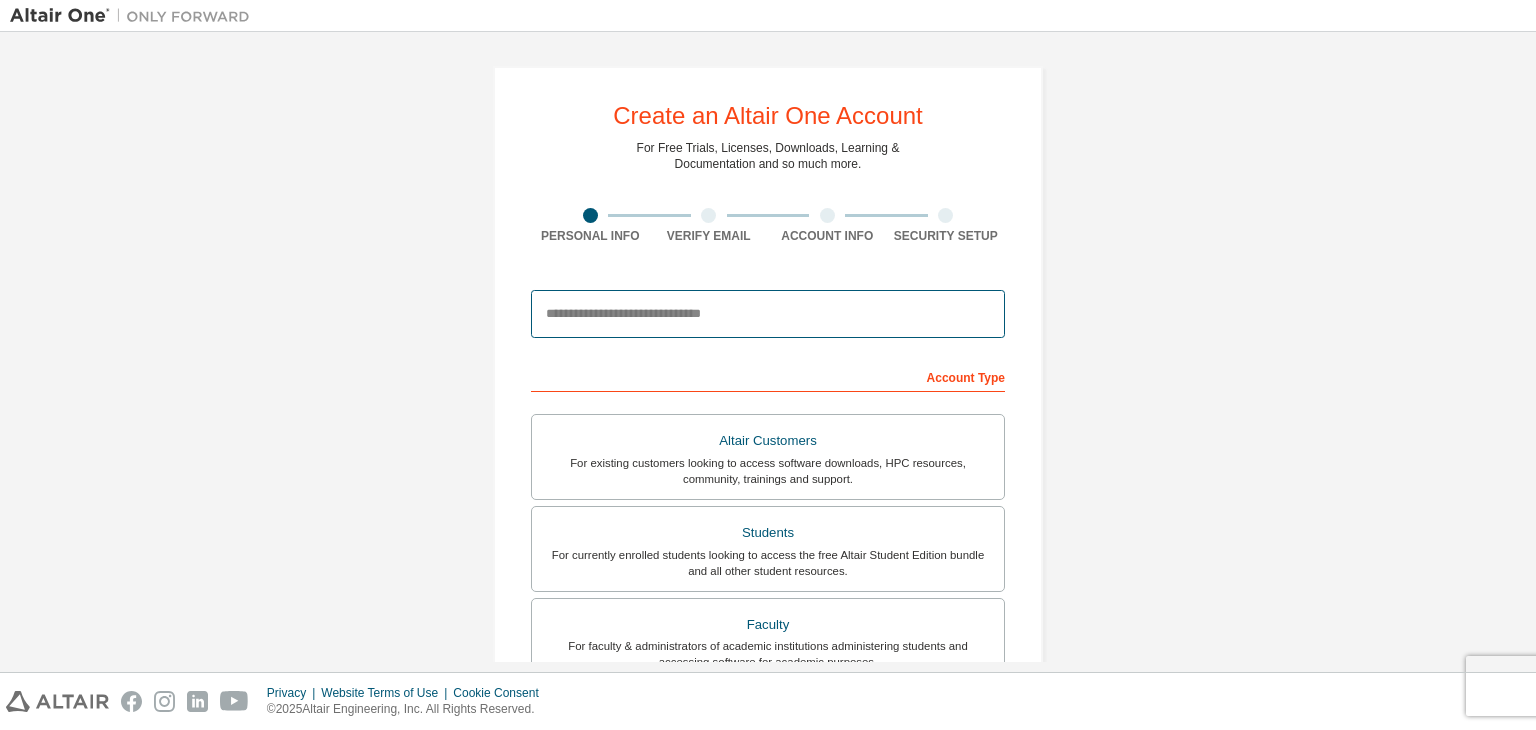 click at bounding box center (768, 314) 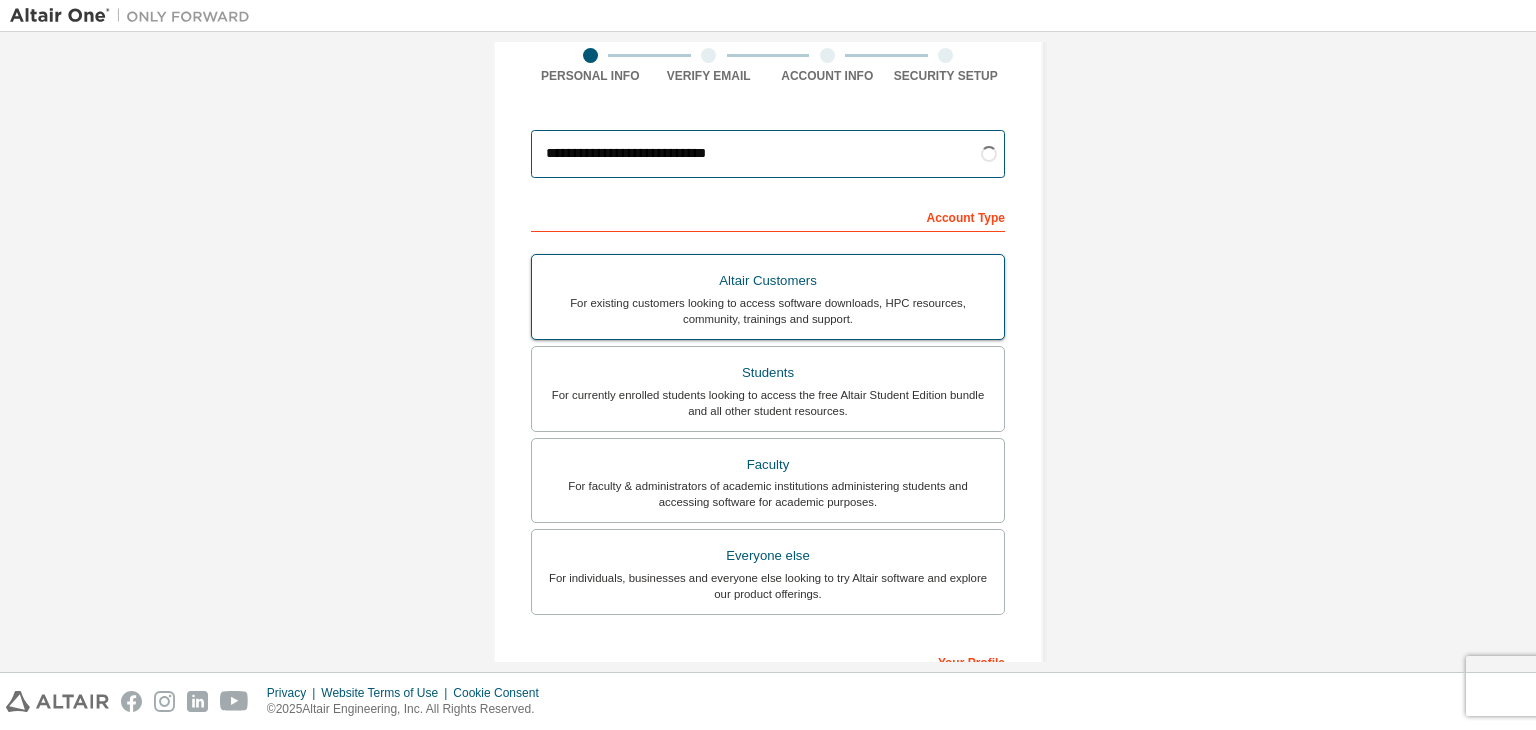 scroll, scrollTop: 162, scrollLeft: 0, axis: vertical 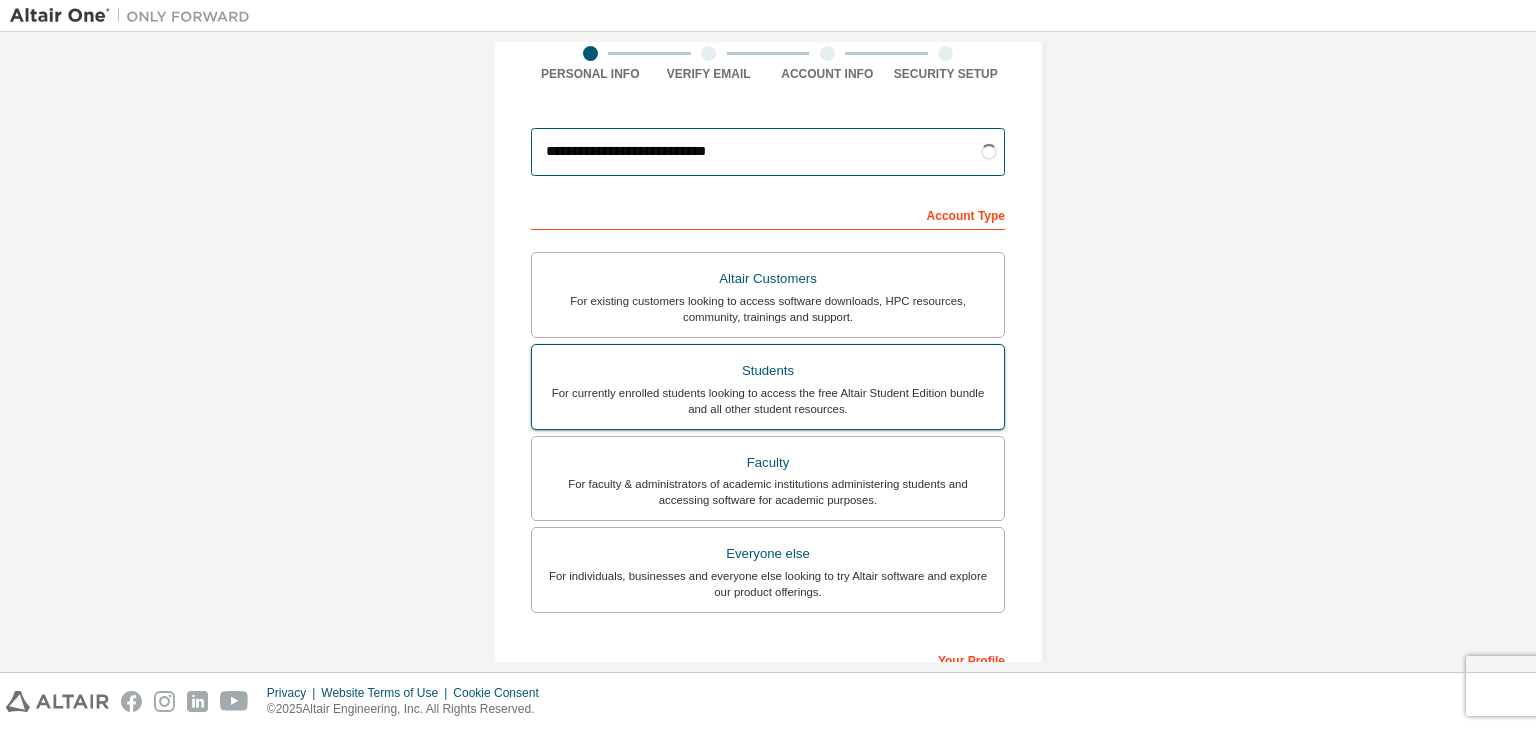 type on "**********" 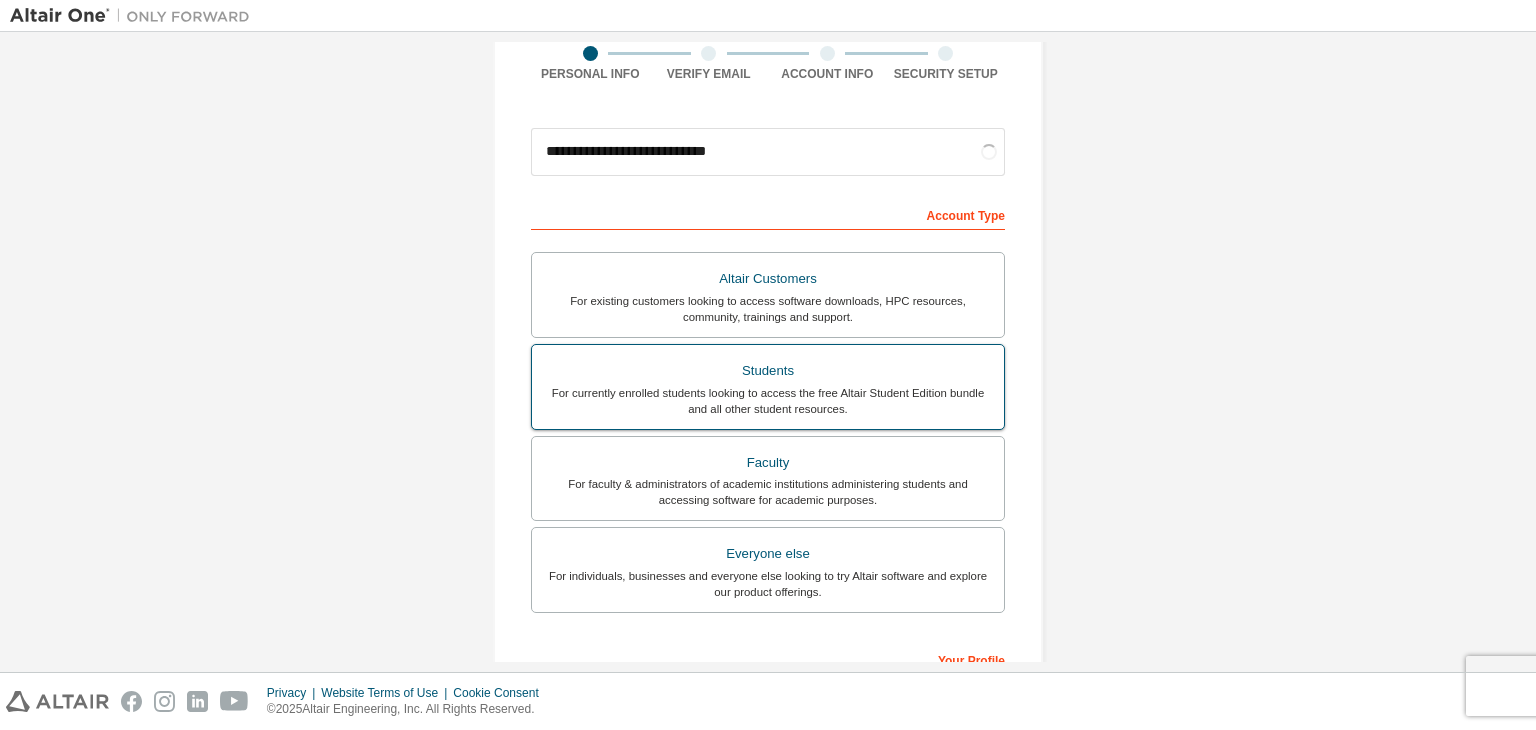 click on "For currently enrolled students looking to access the free Altair Student Edition bundle and all other student resources." at bounding box center [768, 401] 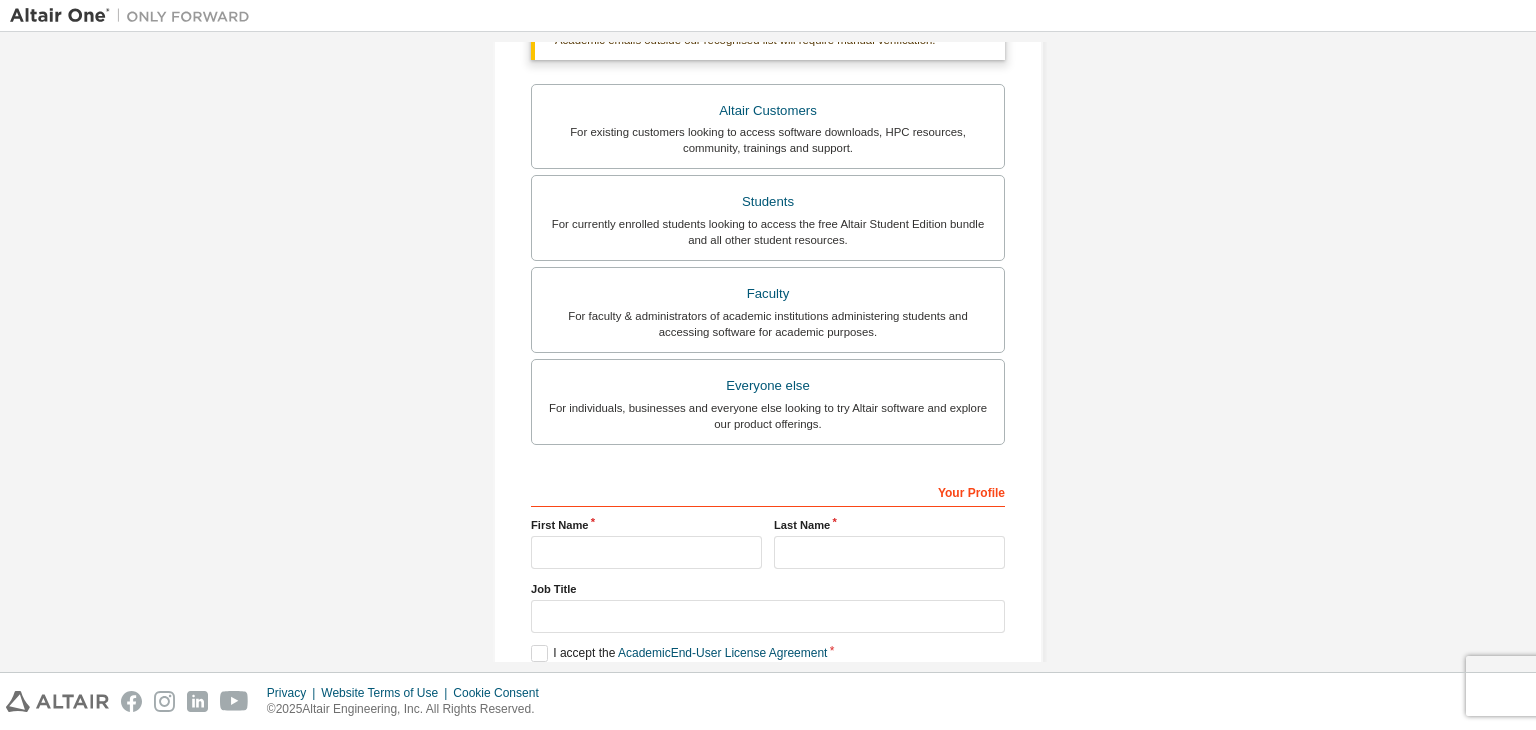 scroll, scrollTop: 487, scrollLeft: 0, axis: vertical 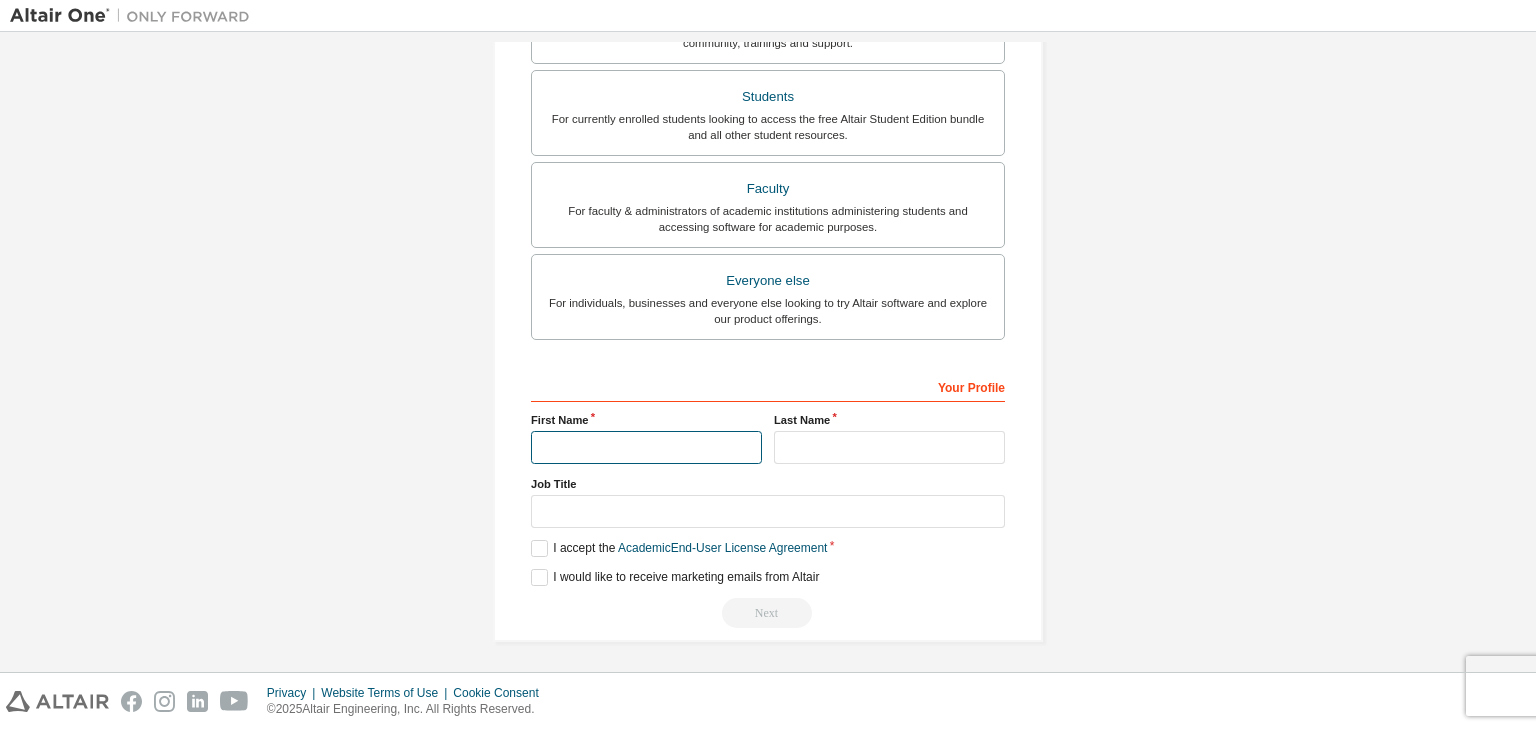 click at bounding box center (646, 447) 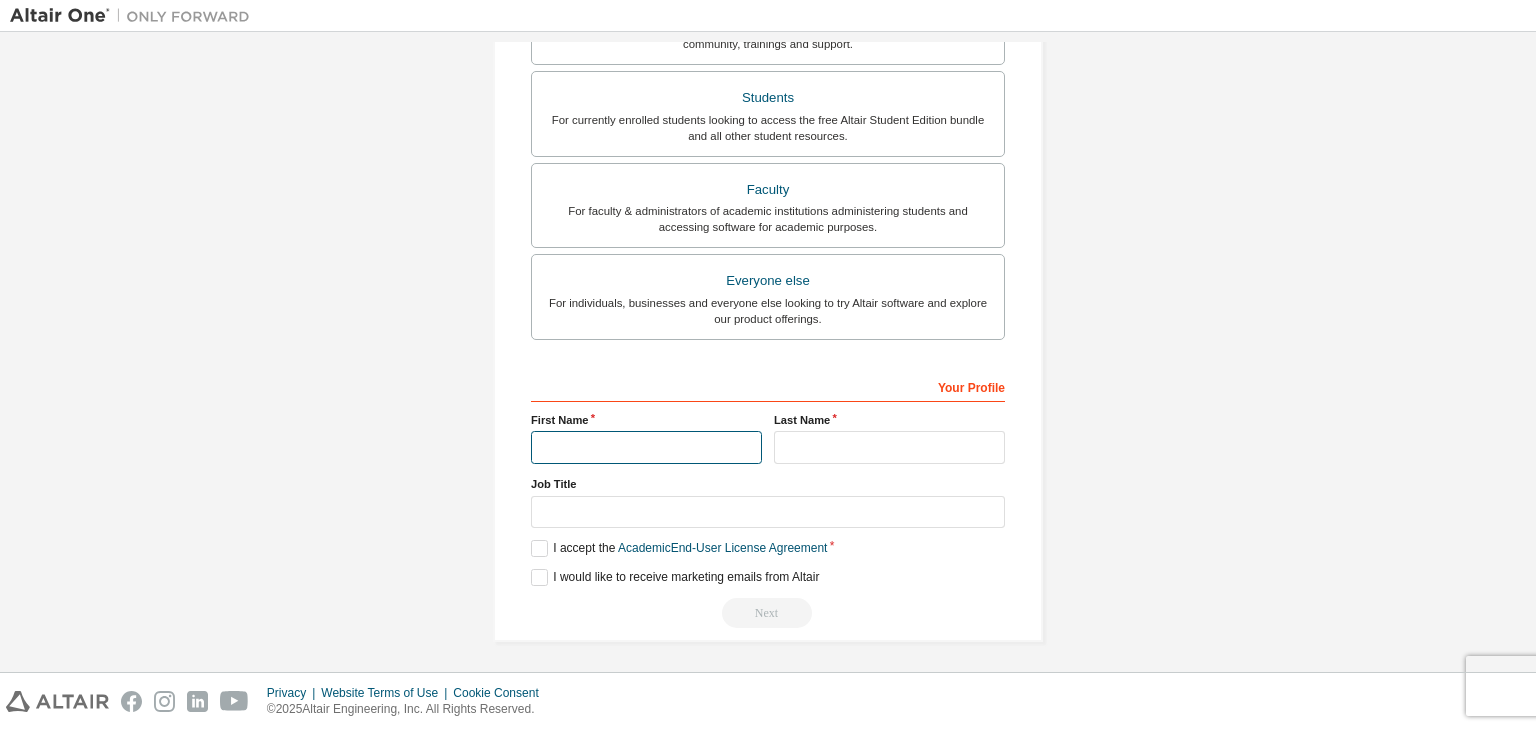 type on "*******" 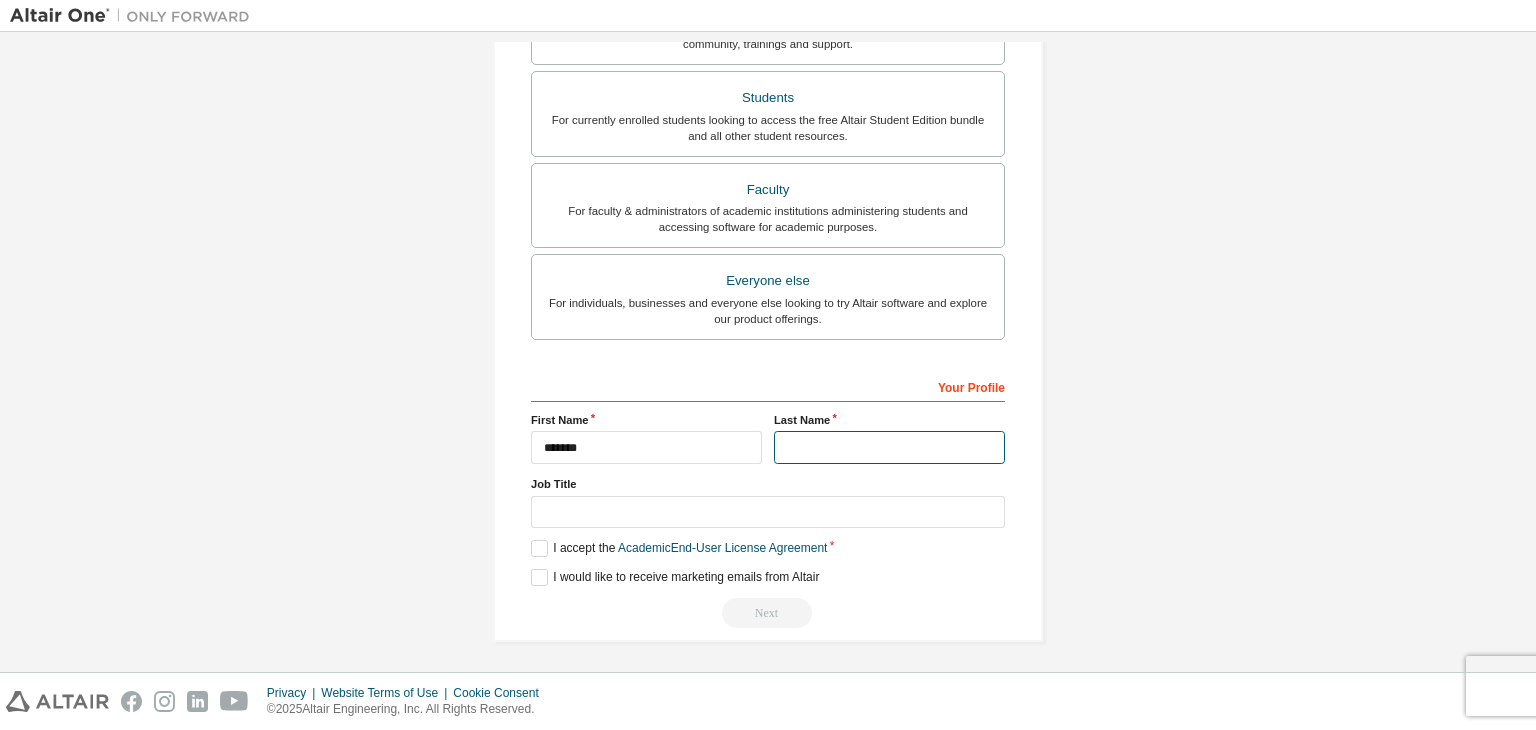 click at bounding box center (889, 447) 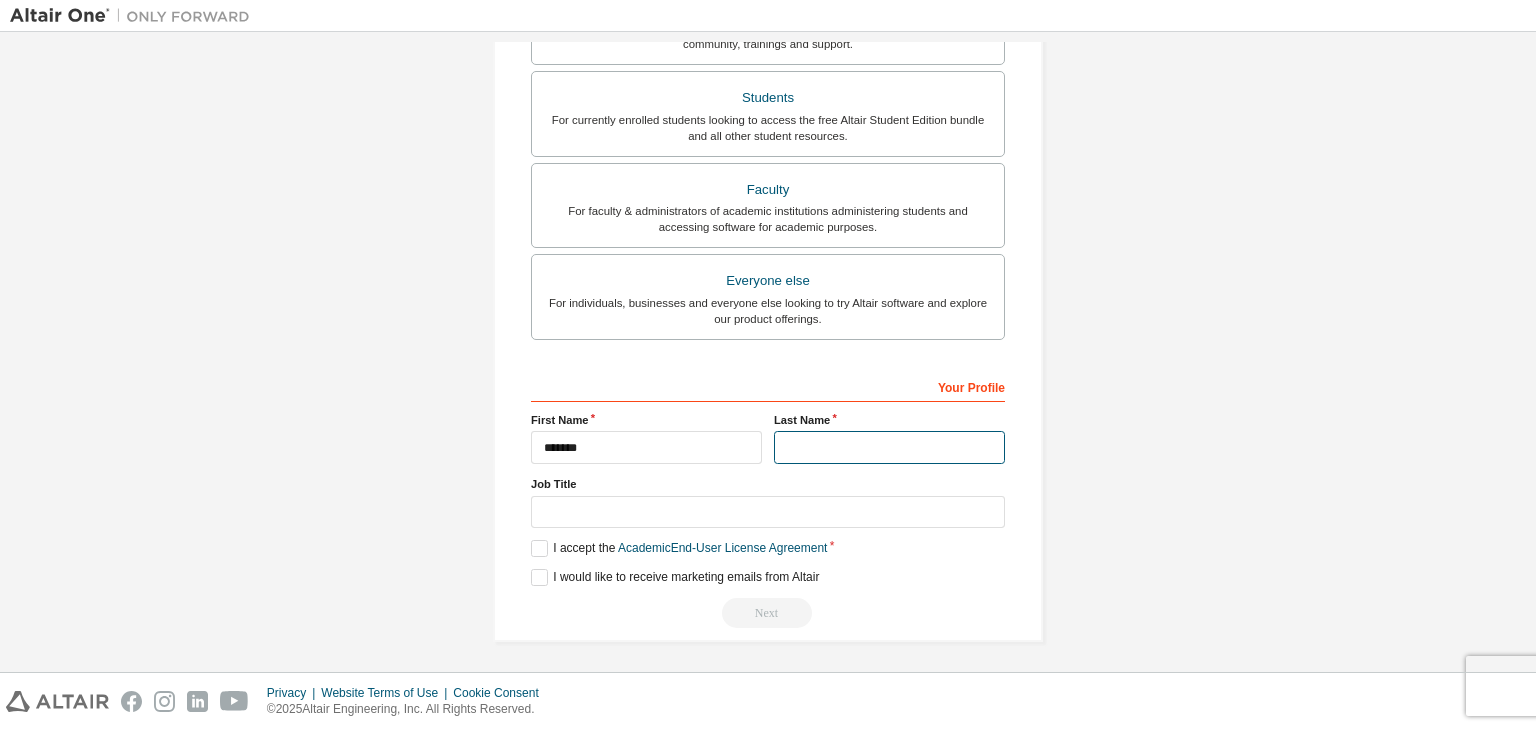type on "*" 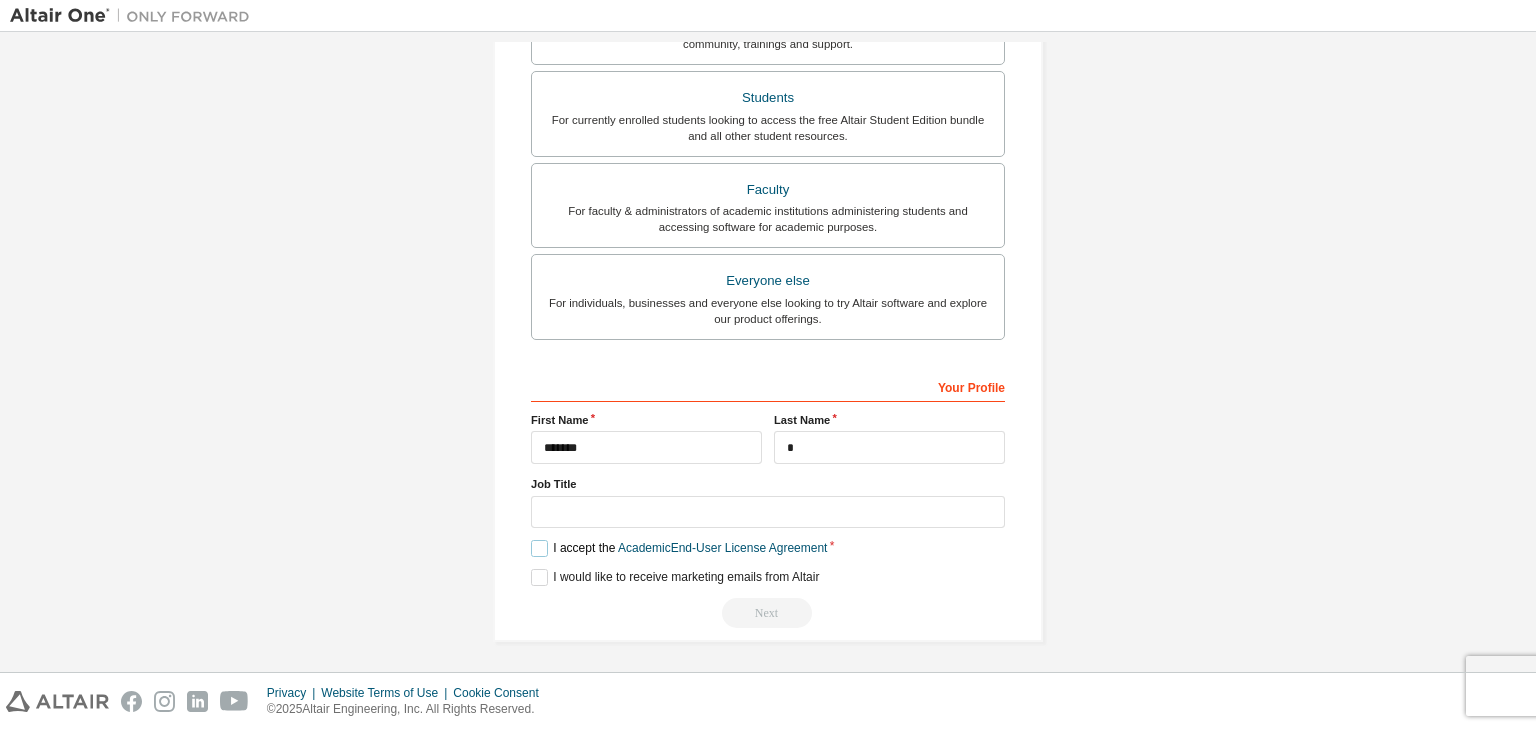 click on "I accept the   Academic   End-User License Agreement" at bounding box center [679, 548] 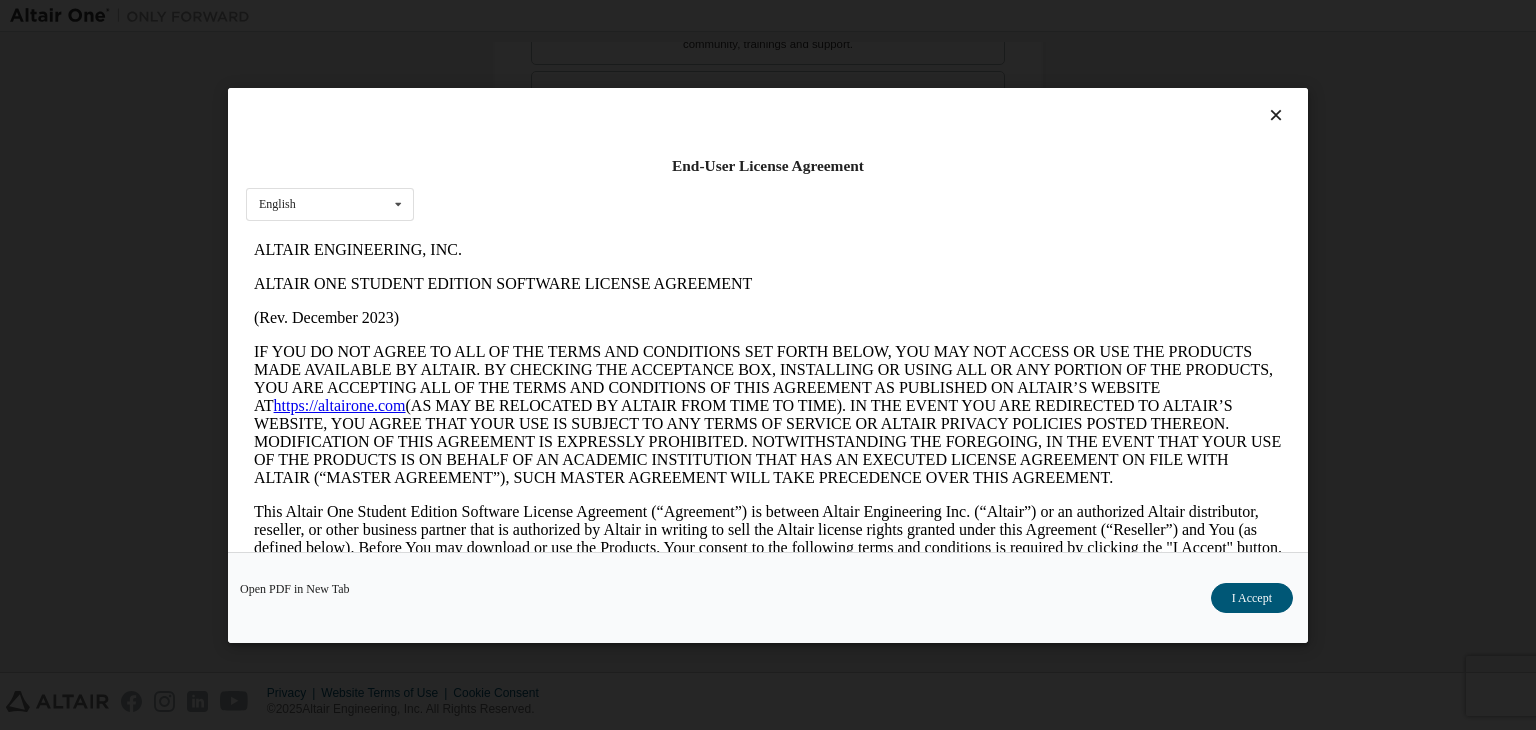 scroll, scrollTop: 0, scrollLeft: 0, axis: both 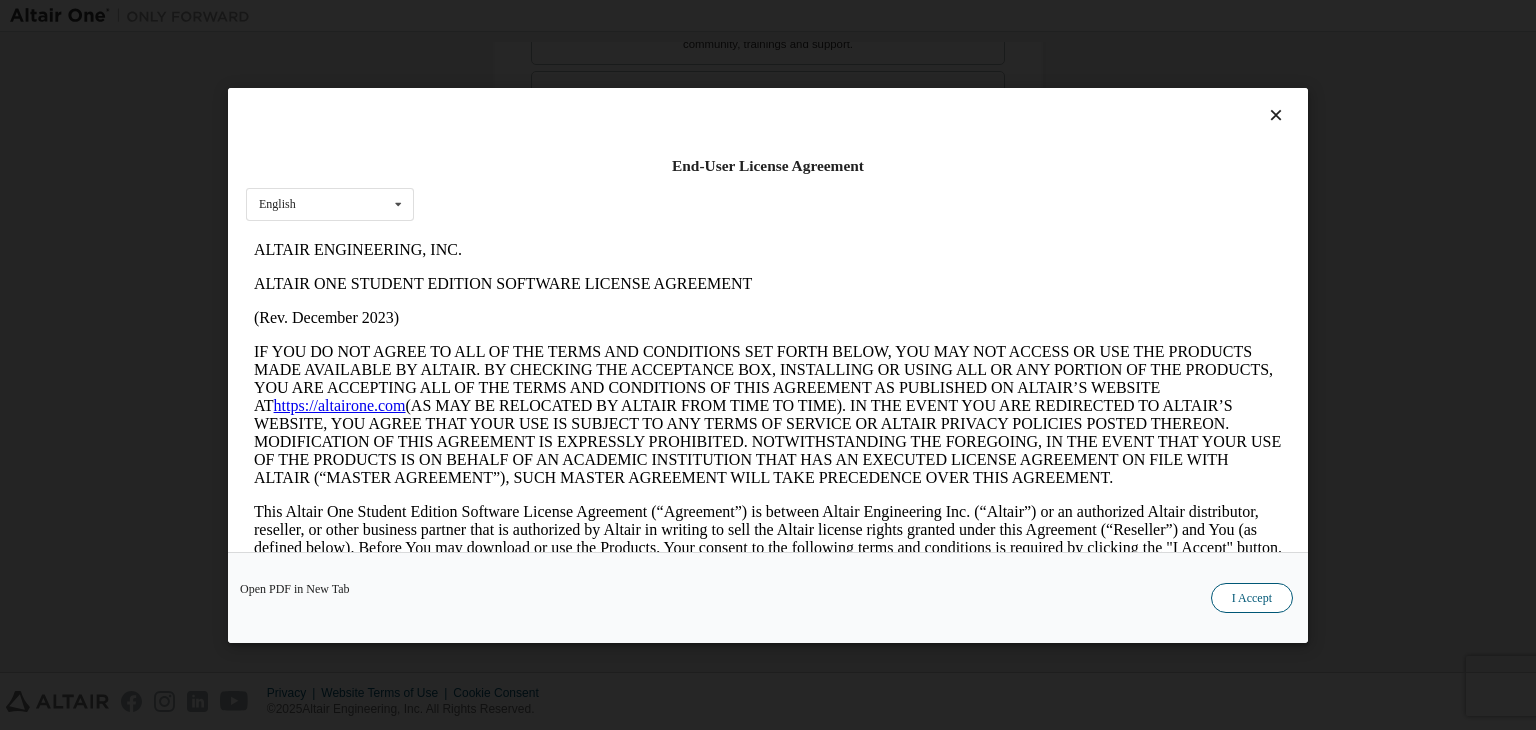 click on "I Accept" at bounding box center (1252, 598) 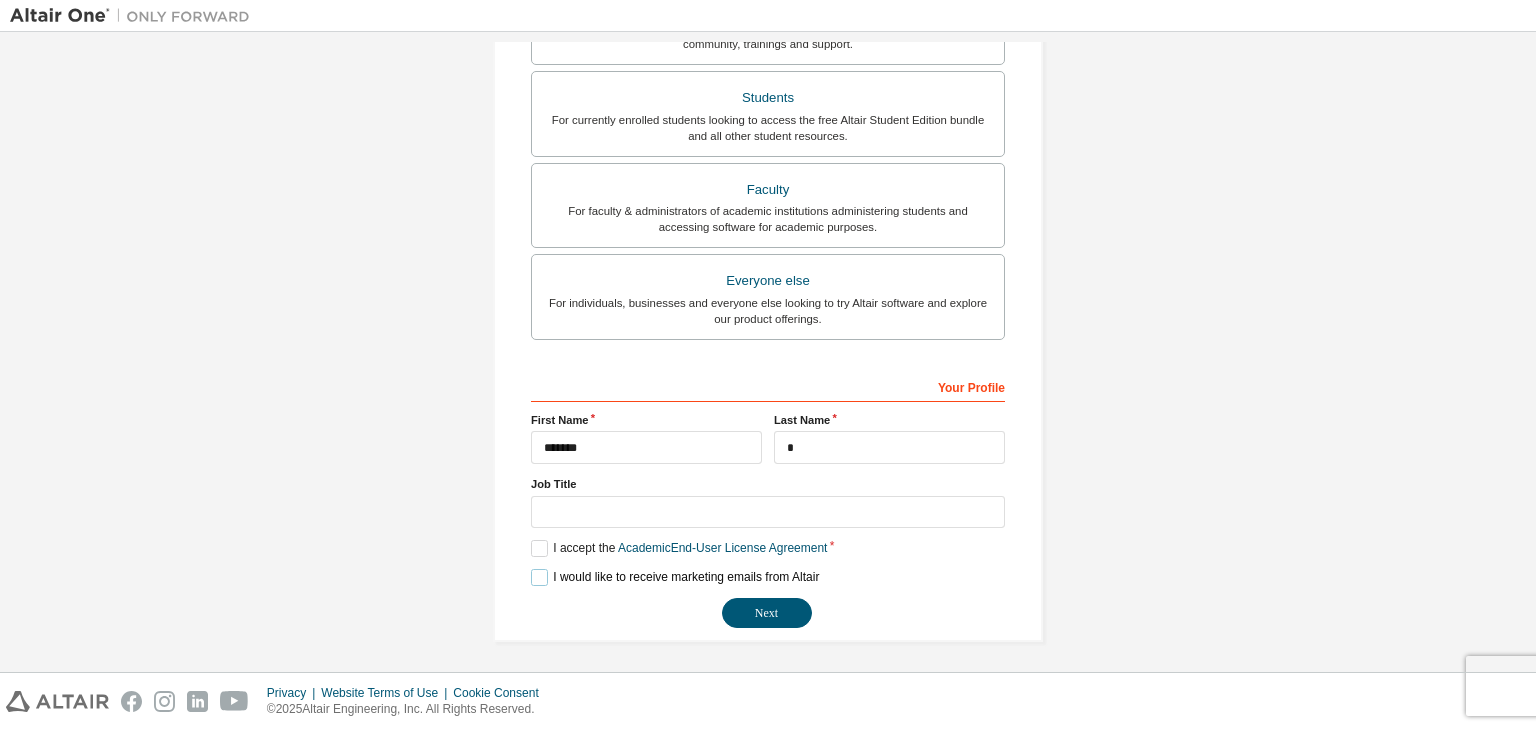 click on "I would like to receive marketing emails from Altair" at bounding box center (675, 577) 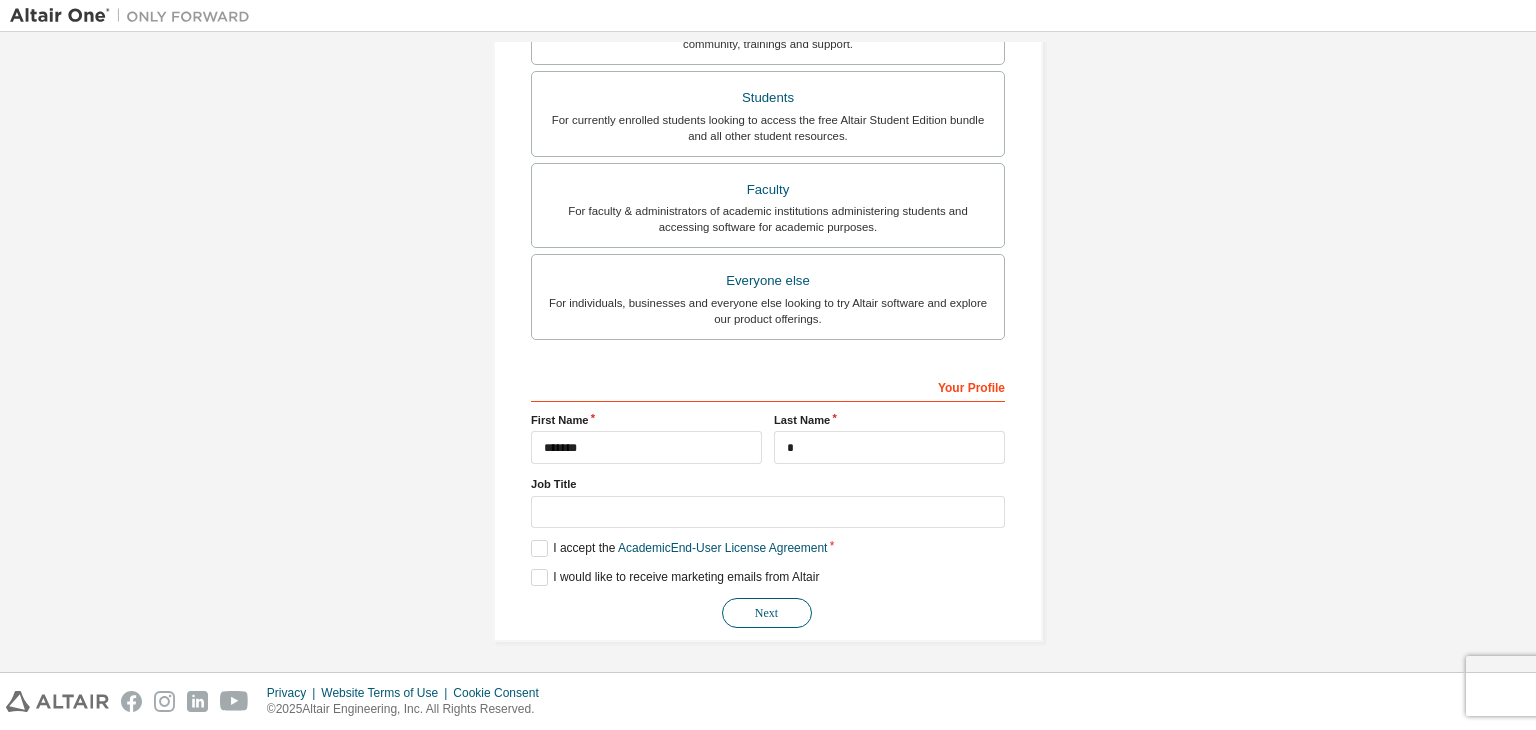 click on "Next" at bounding box center [767, 613] 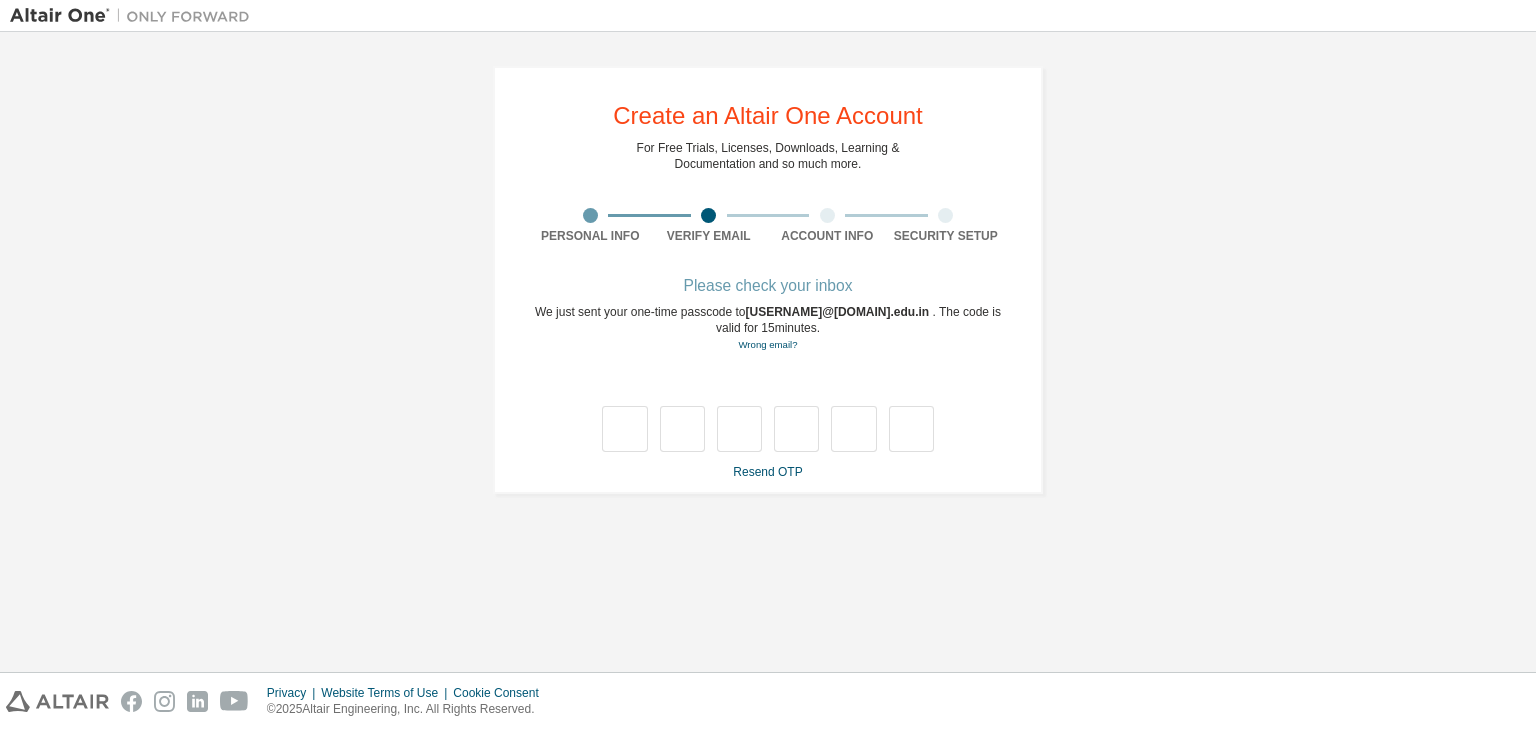 scroll, scrollTop: 0, scrollLeft: 0, axis: both 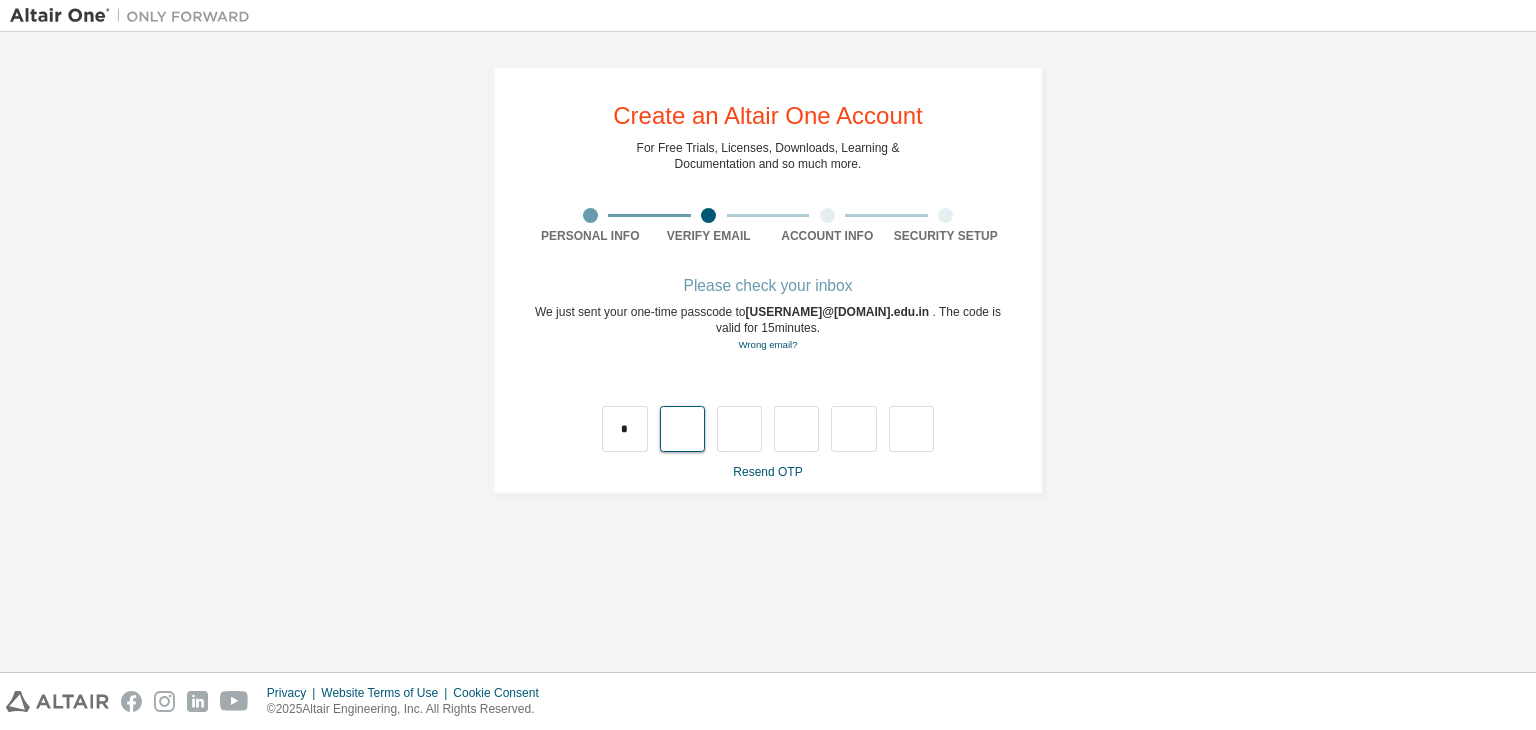 type on "*" 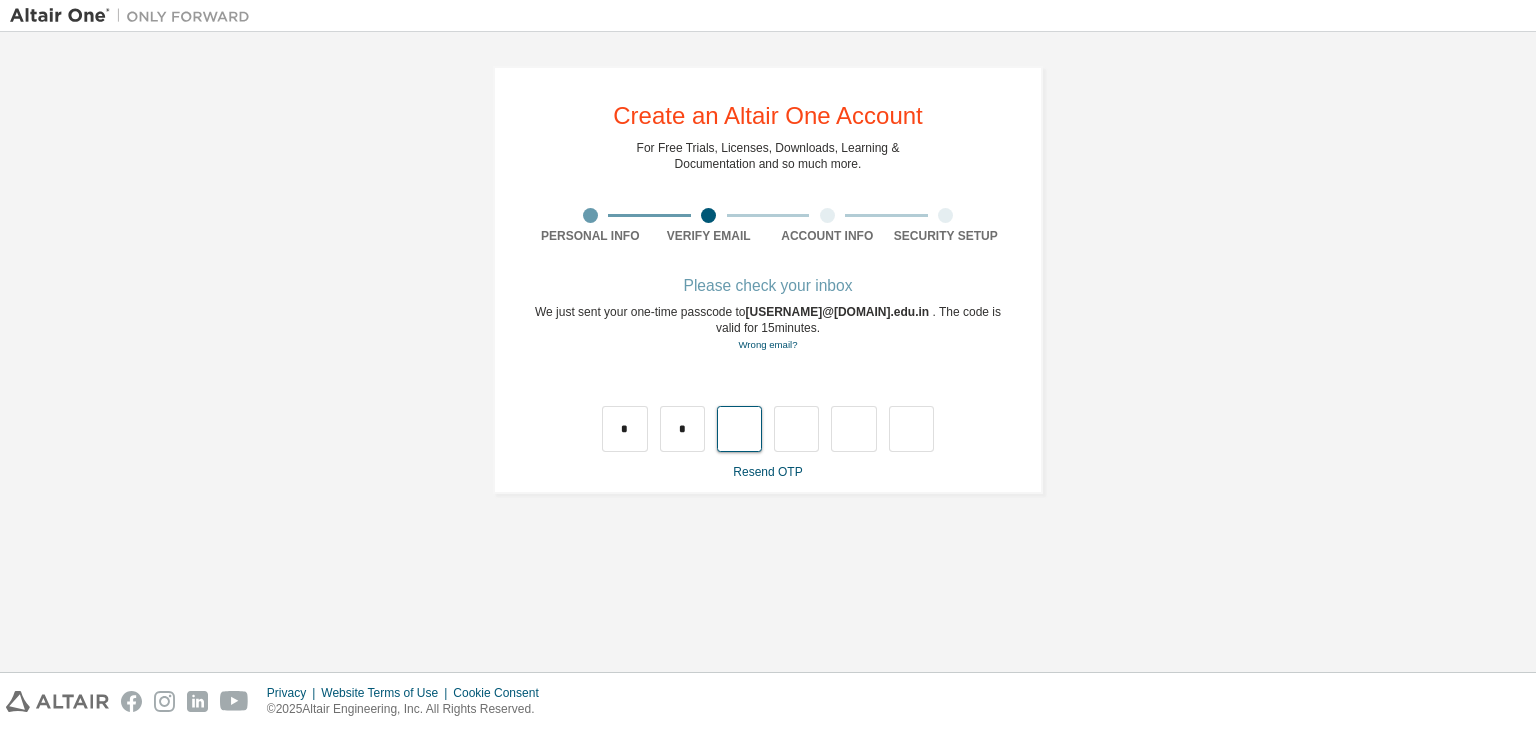 type on "*" 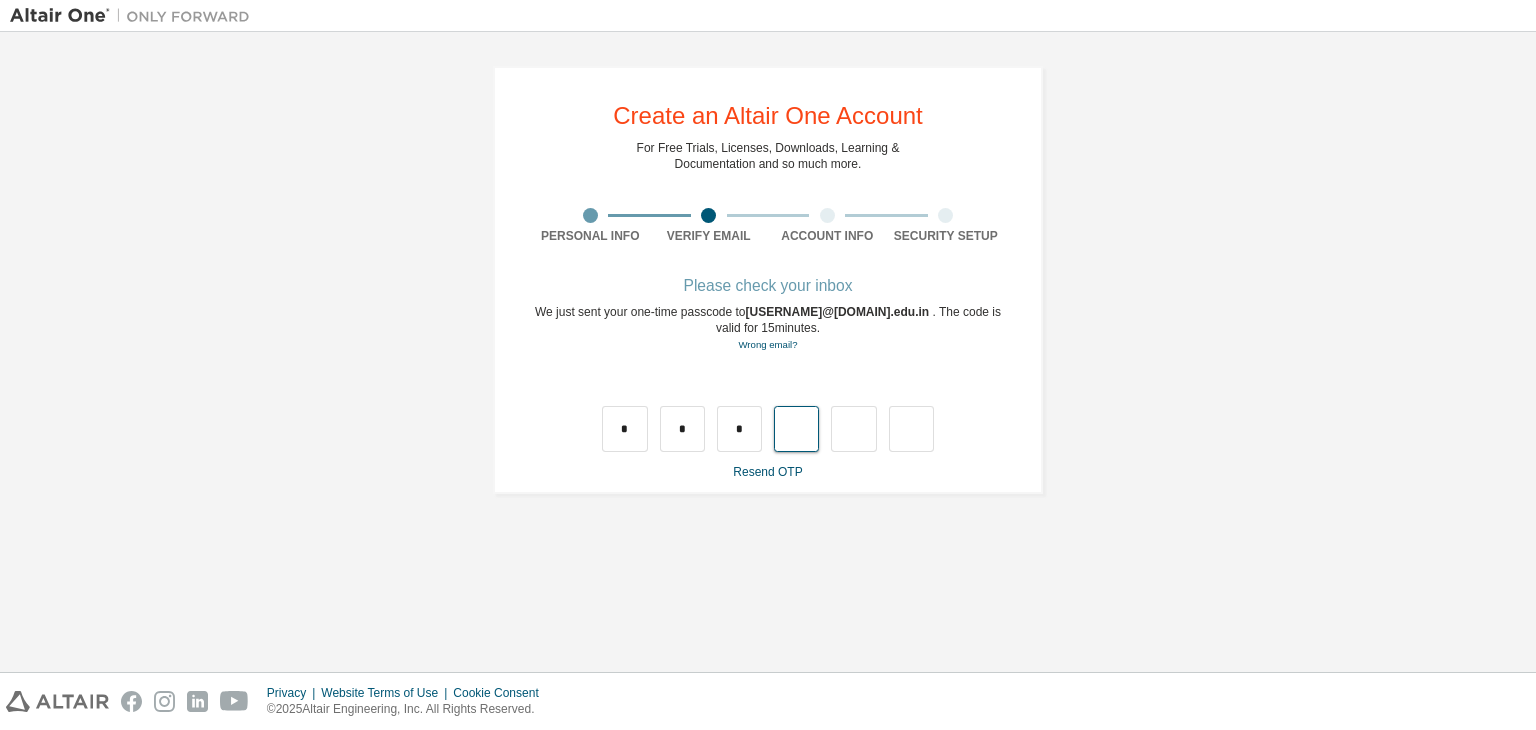 type on "*" 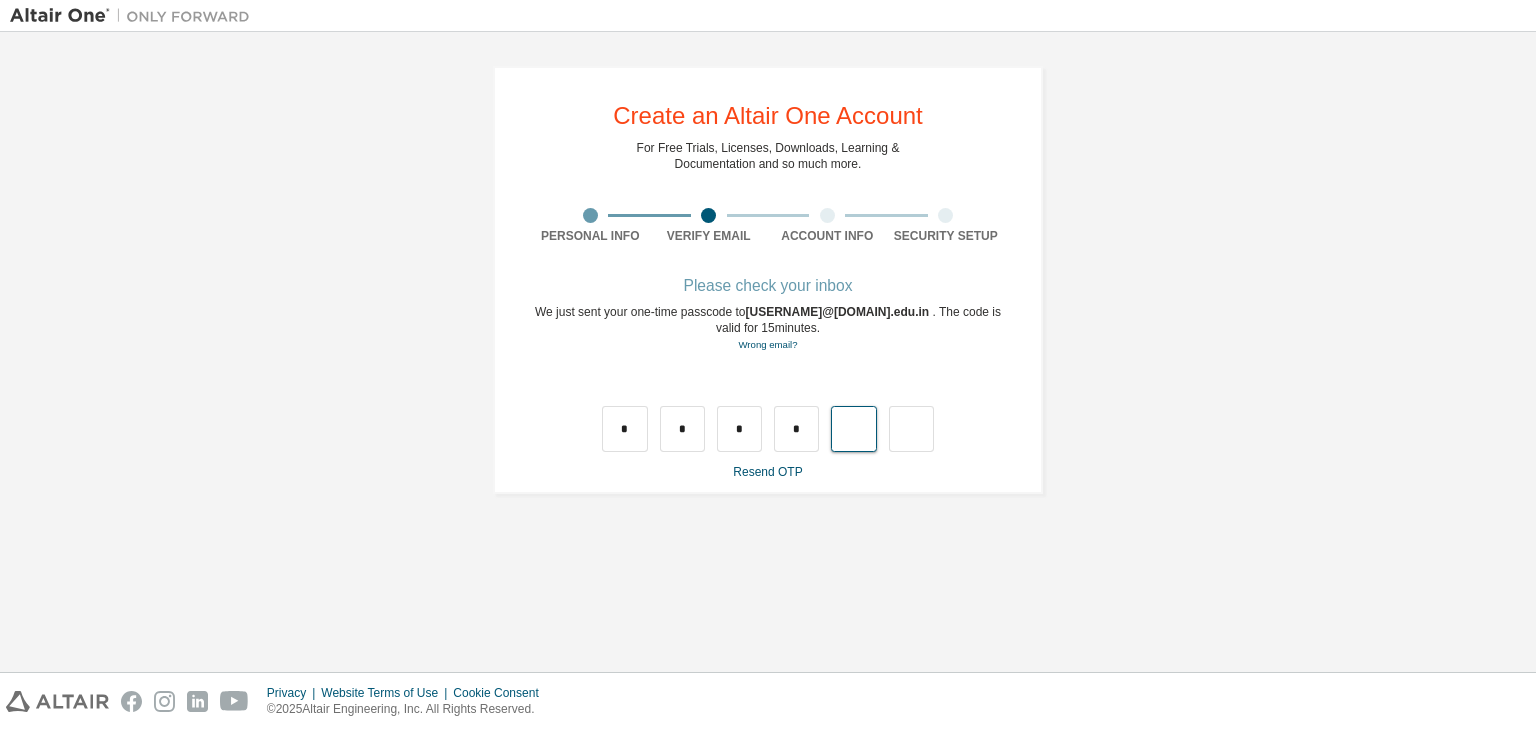 type on "*" 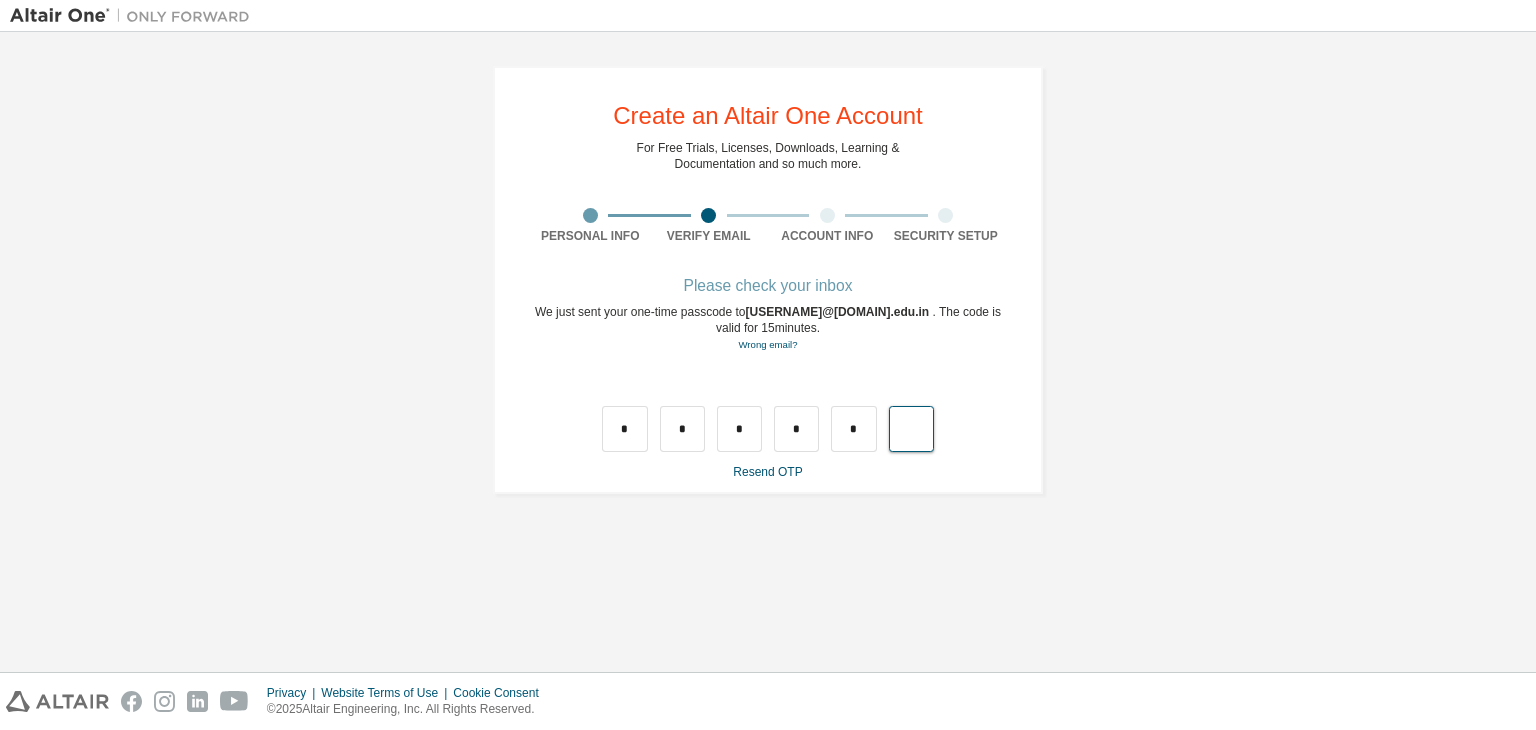 type on "*" 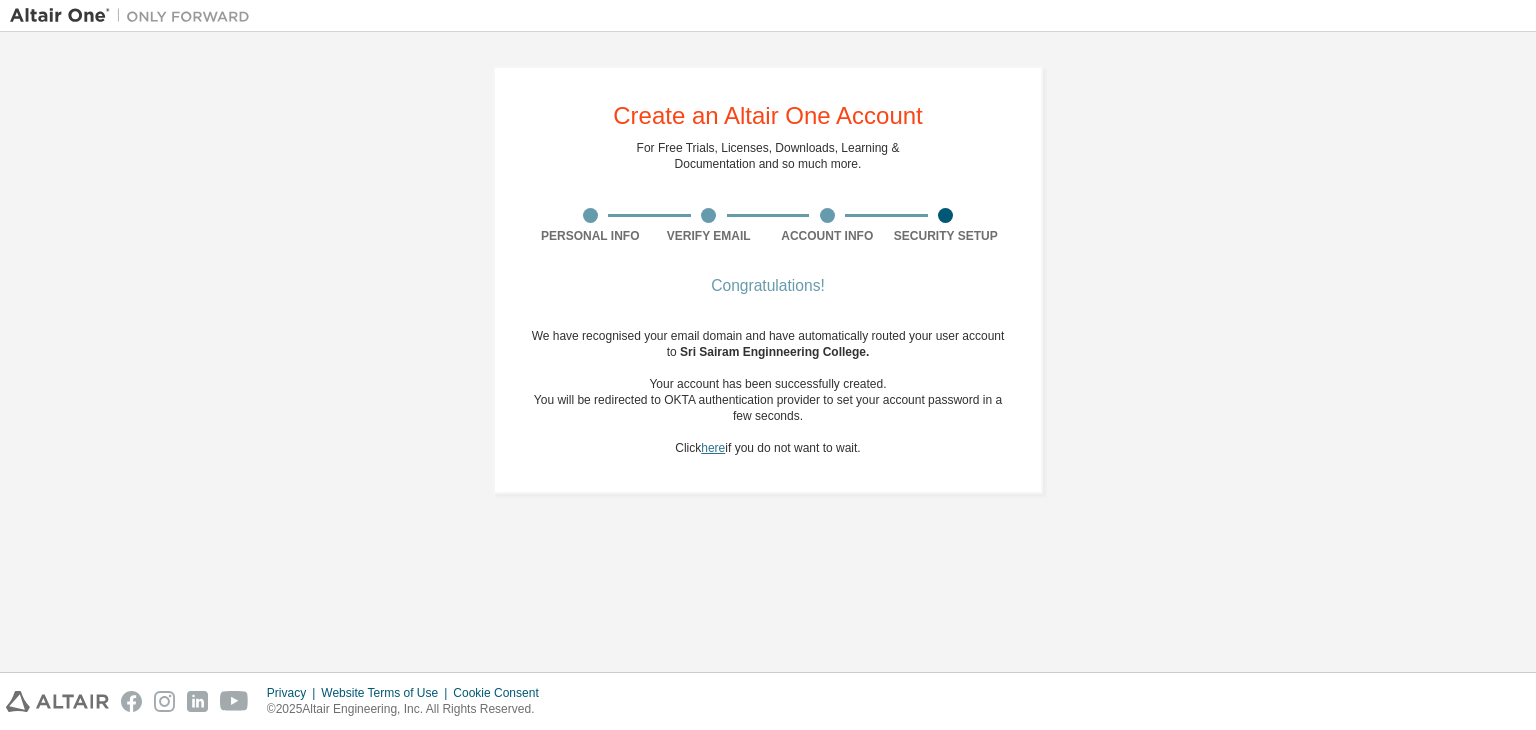 click on "here" at bounding box center [713, 448] 